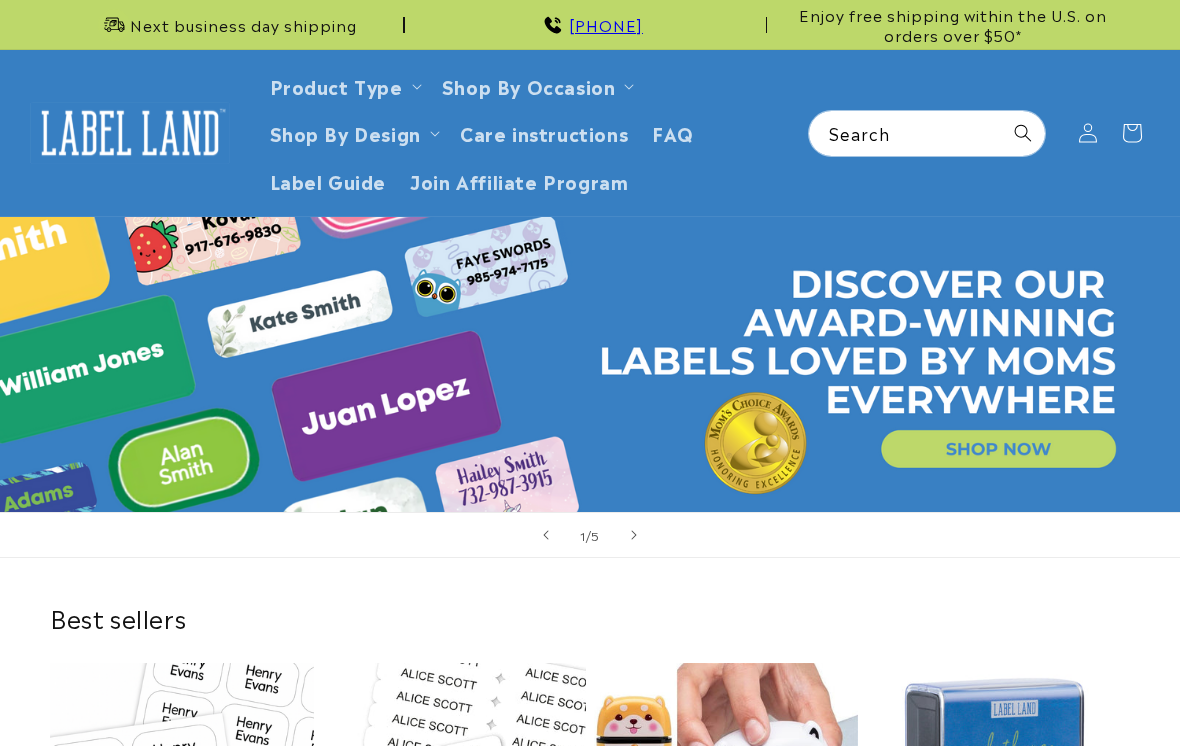 scroll, scrollTop: 0, scrollLeft: 0, axis: both 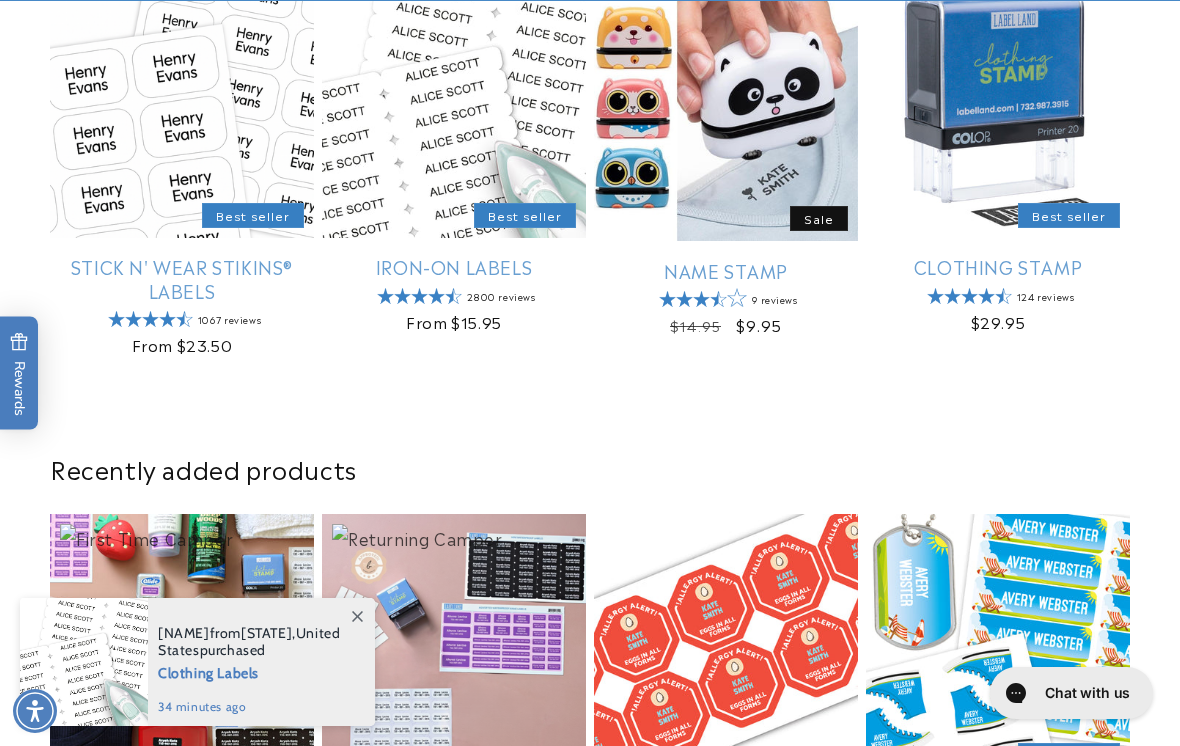 click on "Stick N' Wear Stikins® Labels" at bounding box center (182, 278) 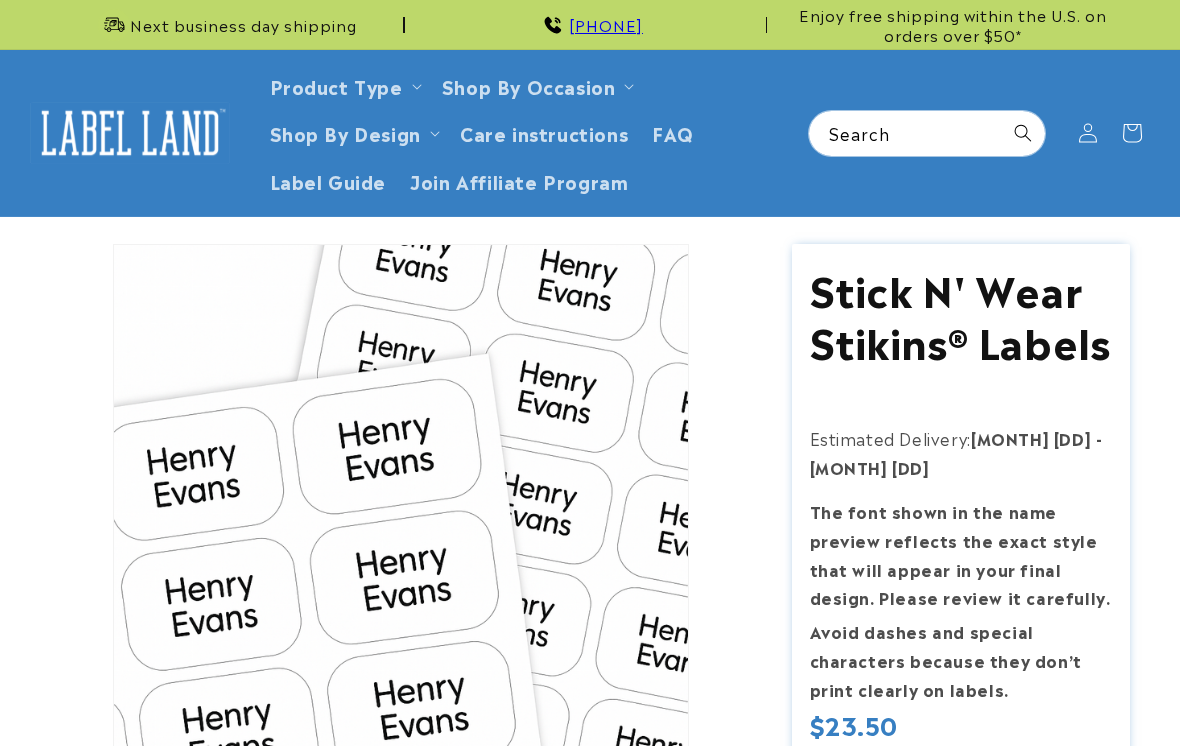 scroll, scrollTop: 0, scrollLeft: 0, axis: both 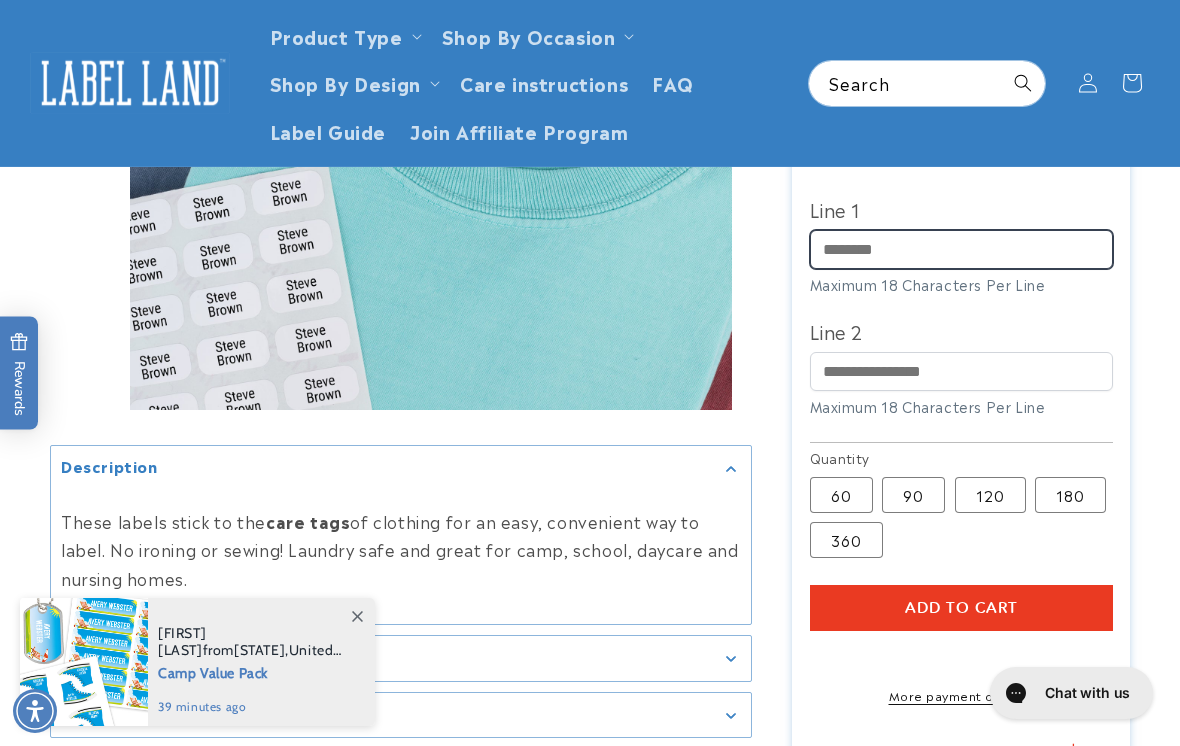click on "Line 1" at bounding box center [961, 249] 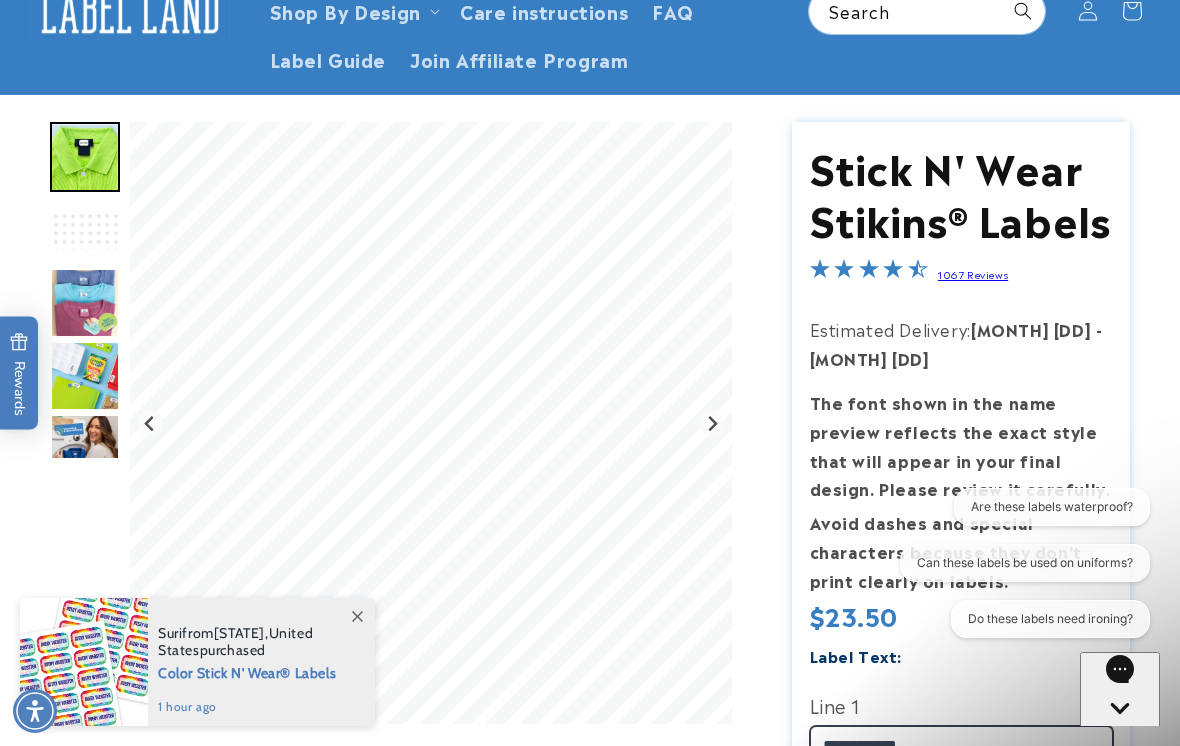 scroll, scrollTop: 0, scrollLeft: 0, axis: both 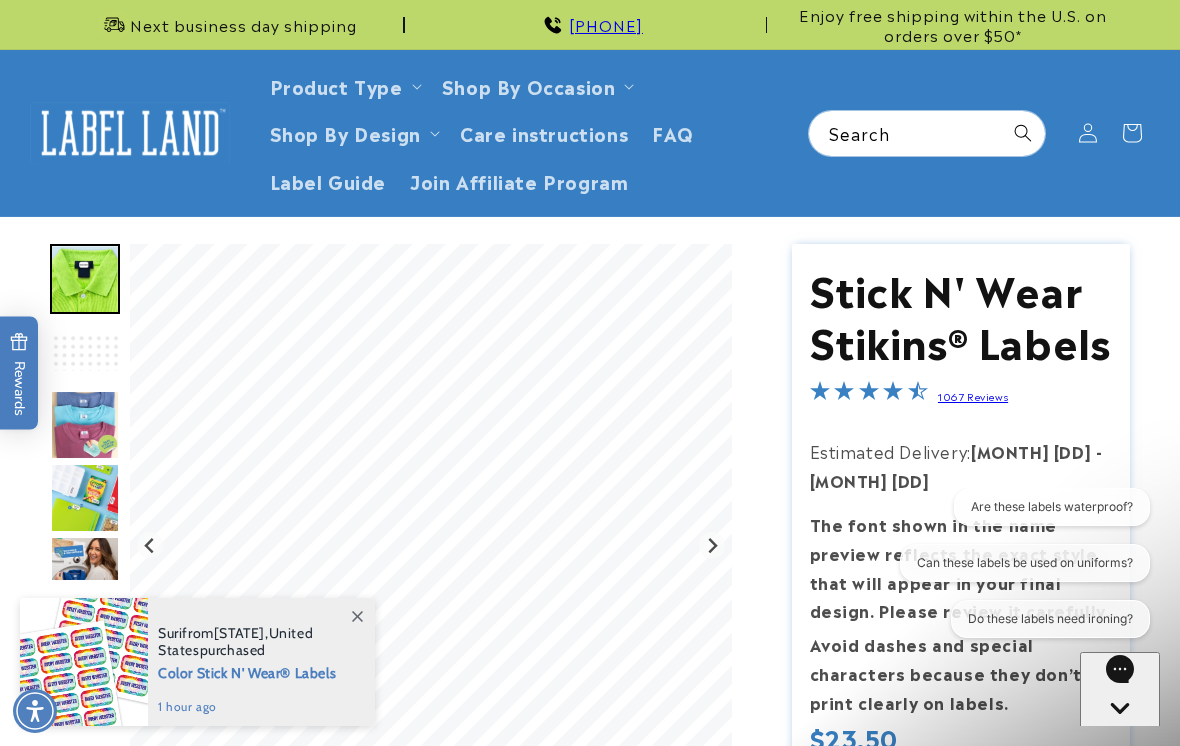 type on "**********" 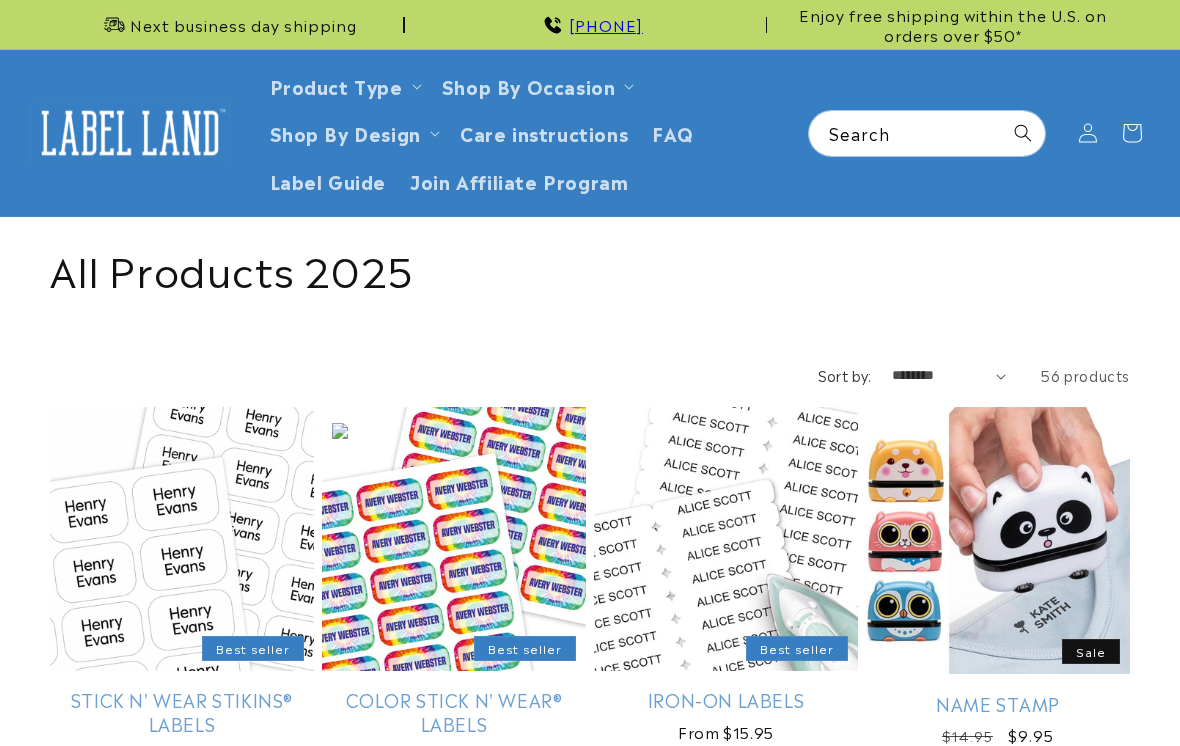 scroll, scrollTop: 0, scrollLeft: 0, axis: both 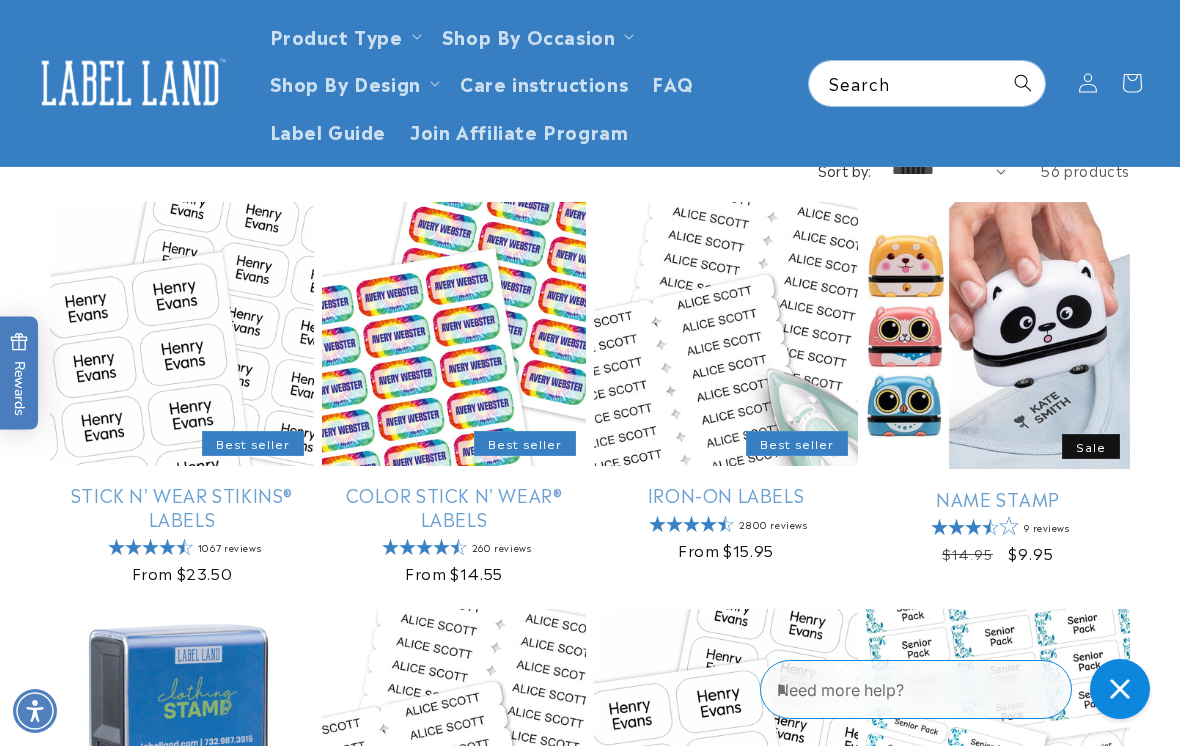 click on "Color Stick N' Wear® Labels" at bounding box center (454, 506) 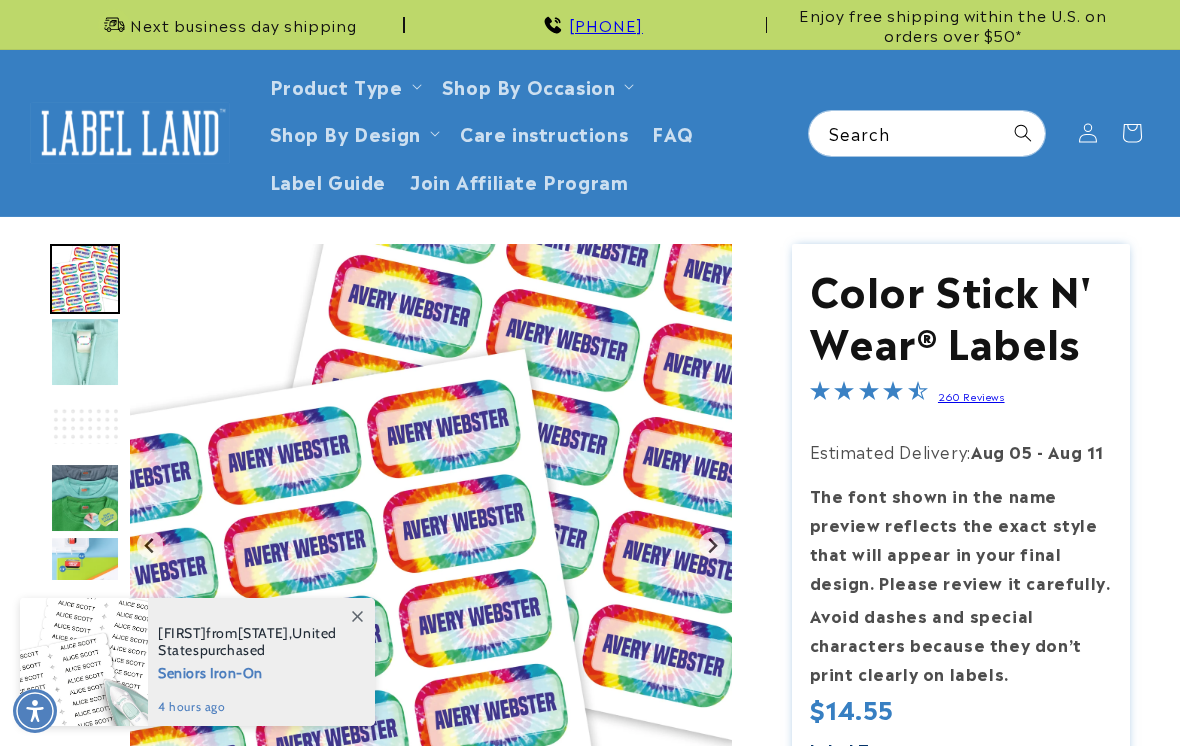 scroll, scrollTop: 0, scrollLeft: 0, axis: both 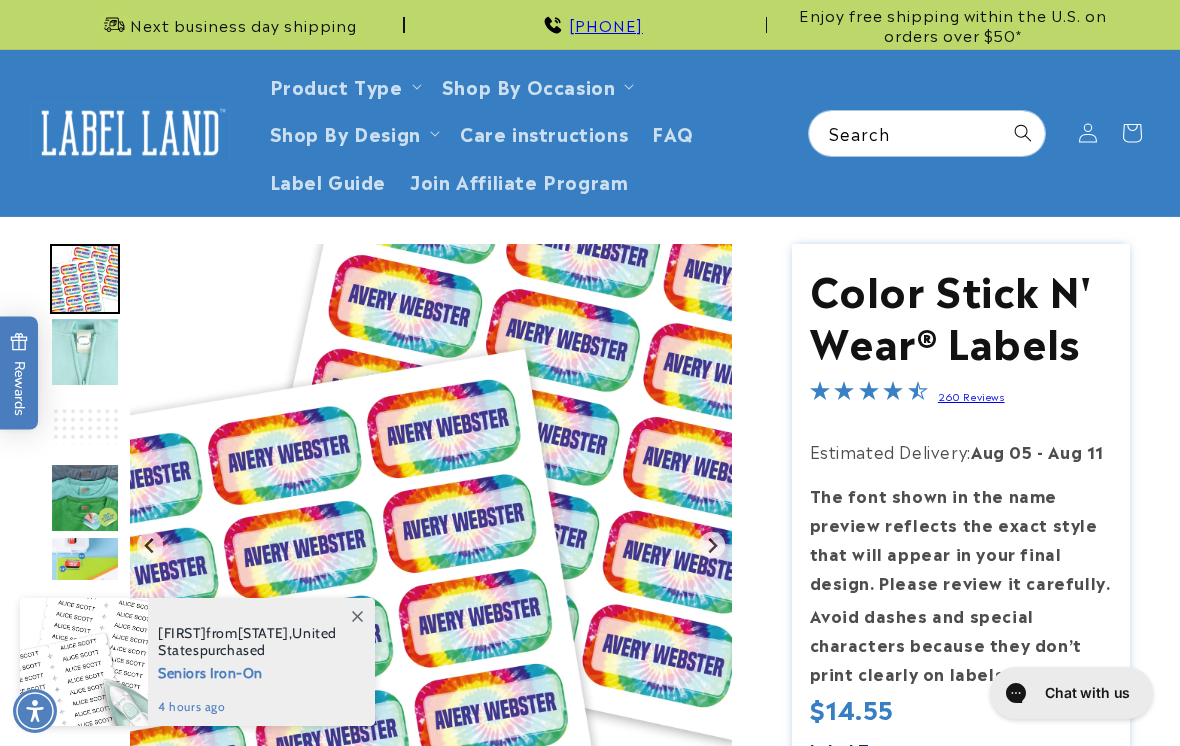 click at bounding box center [85, 352] 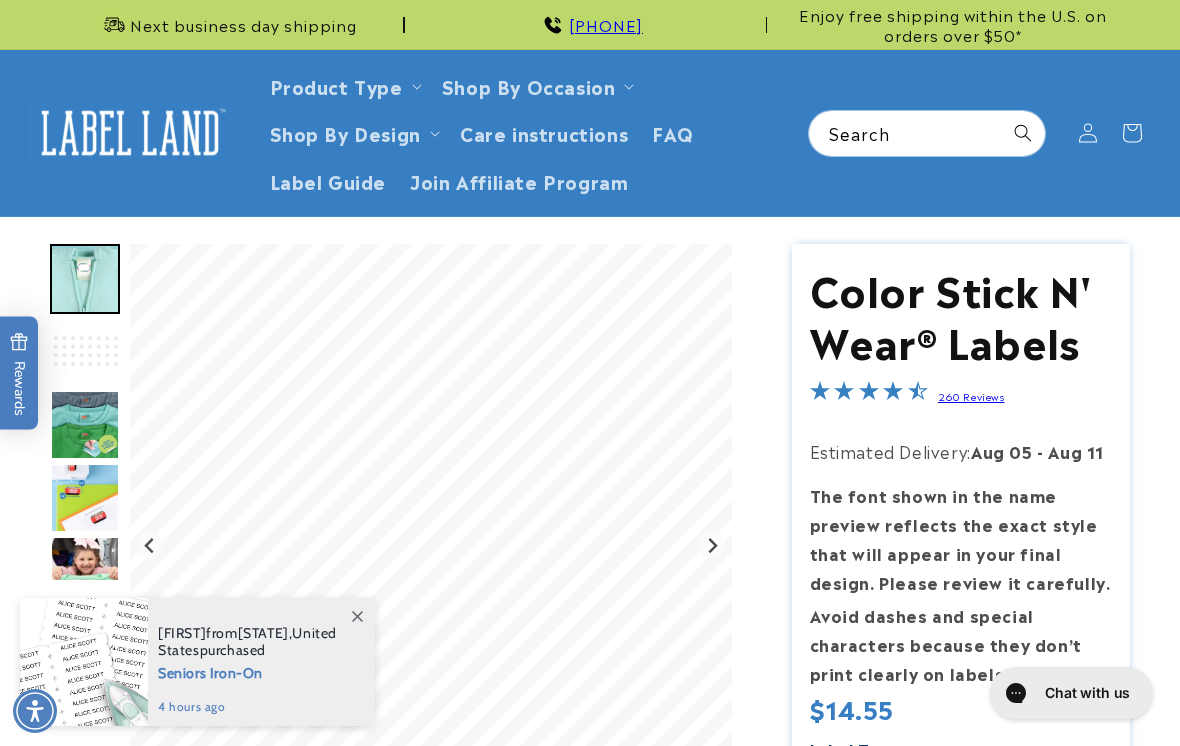 click at bounding box center (85, 425) 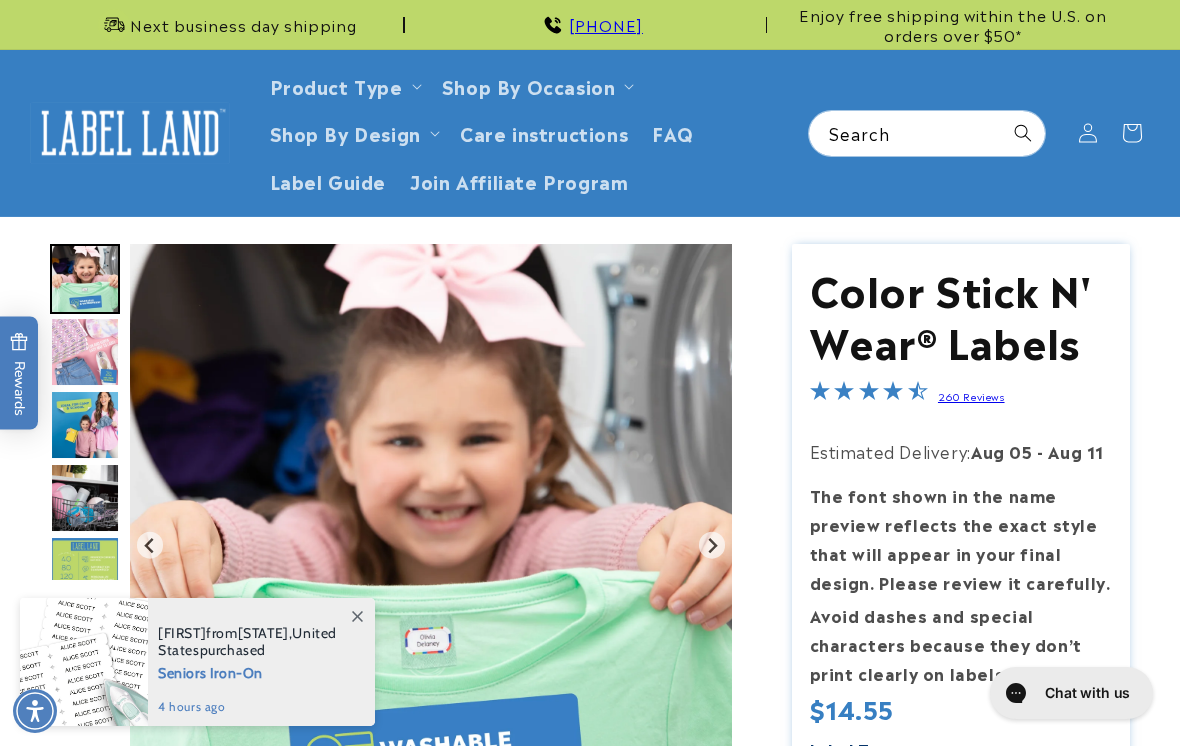 click at bounding box center (85, 425) 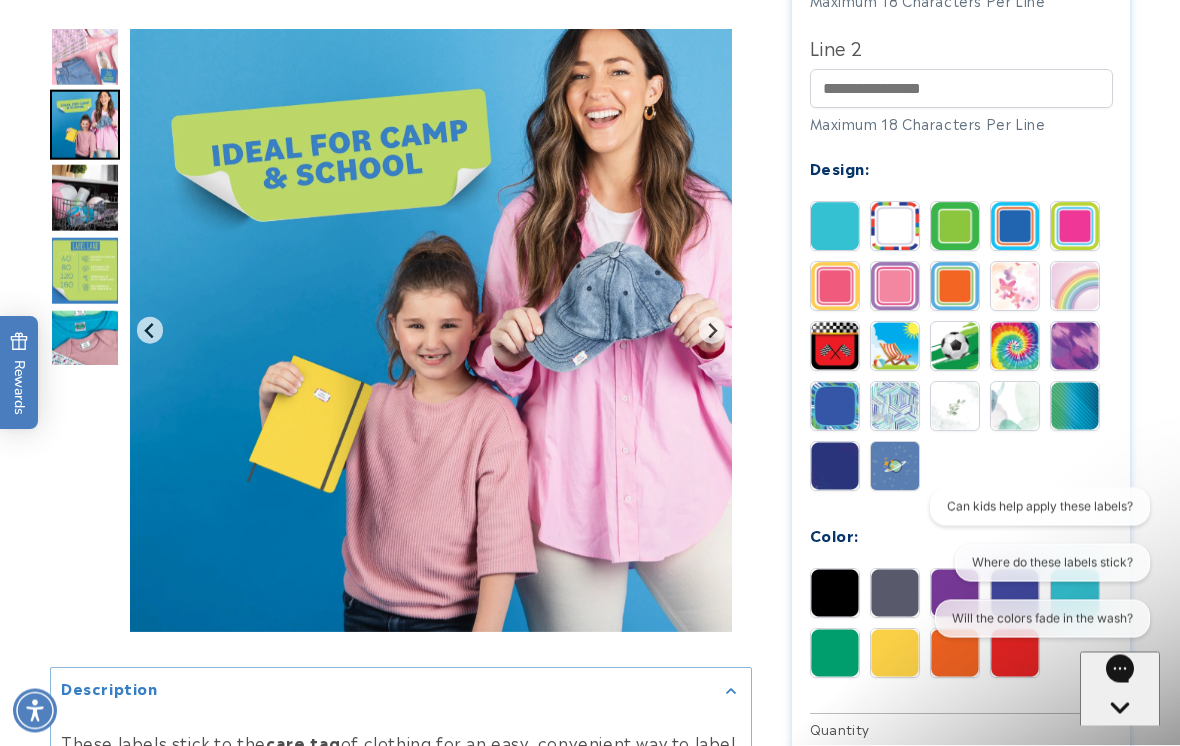 scroll, scrollTop: 874, scrollLeft: 0, axis: vertical 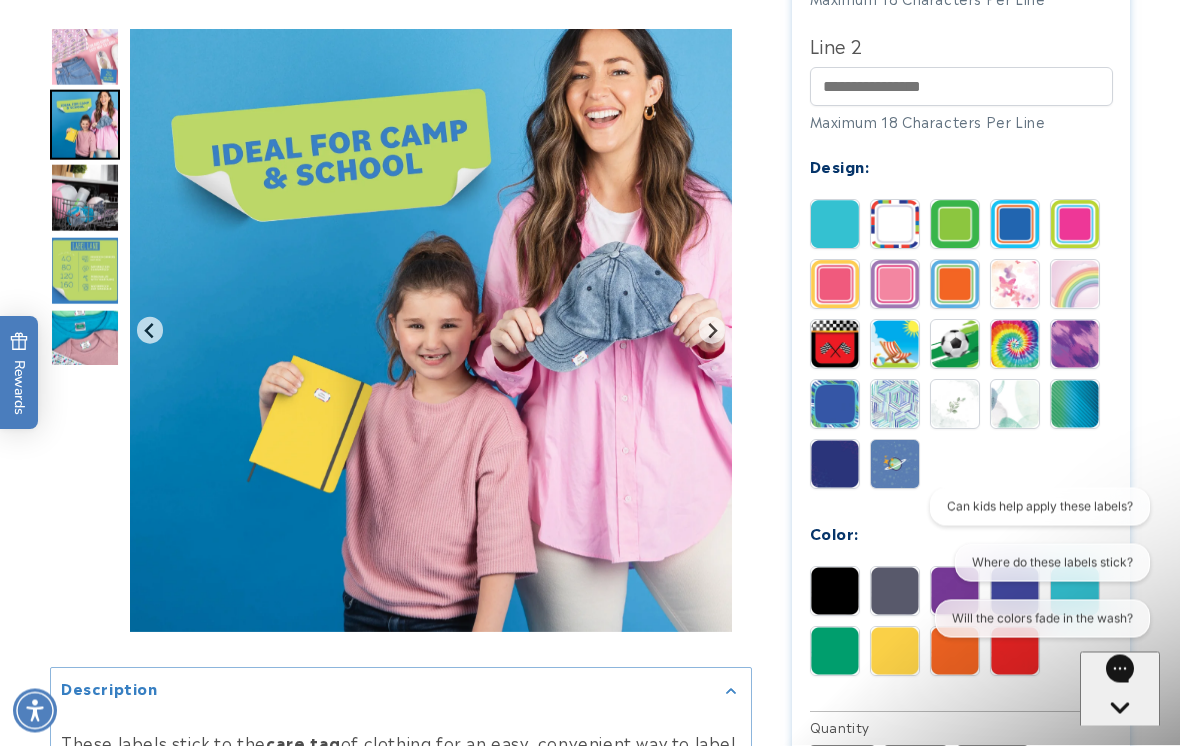 click at bounding box center (895, 285) 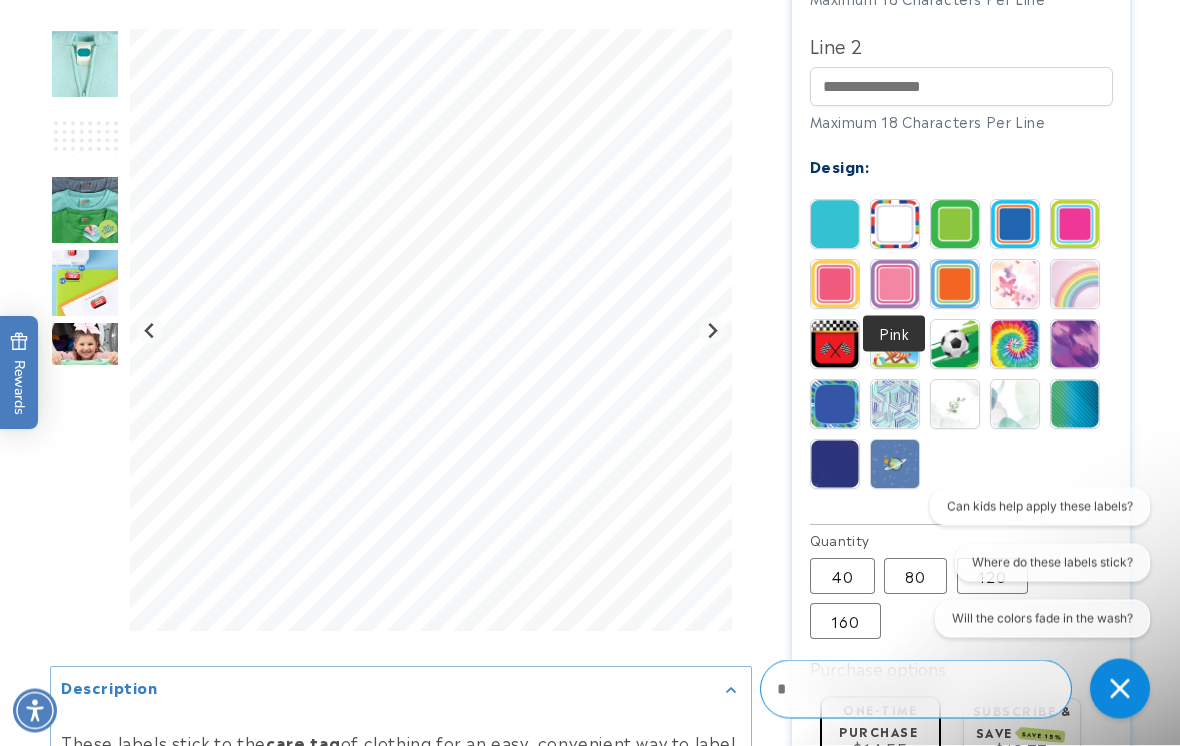 scroll, scrollTop: 875, scrollLeft: 0, axis: vertical 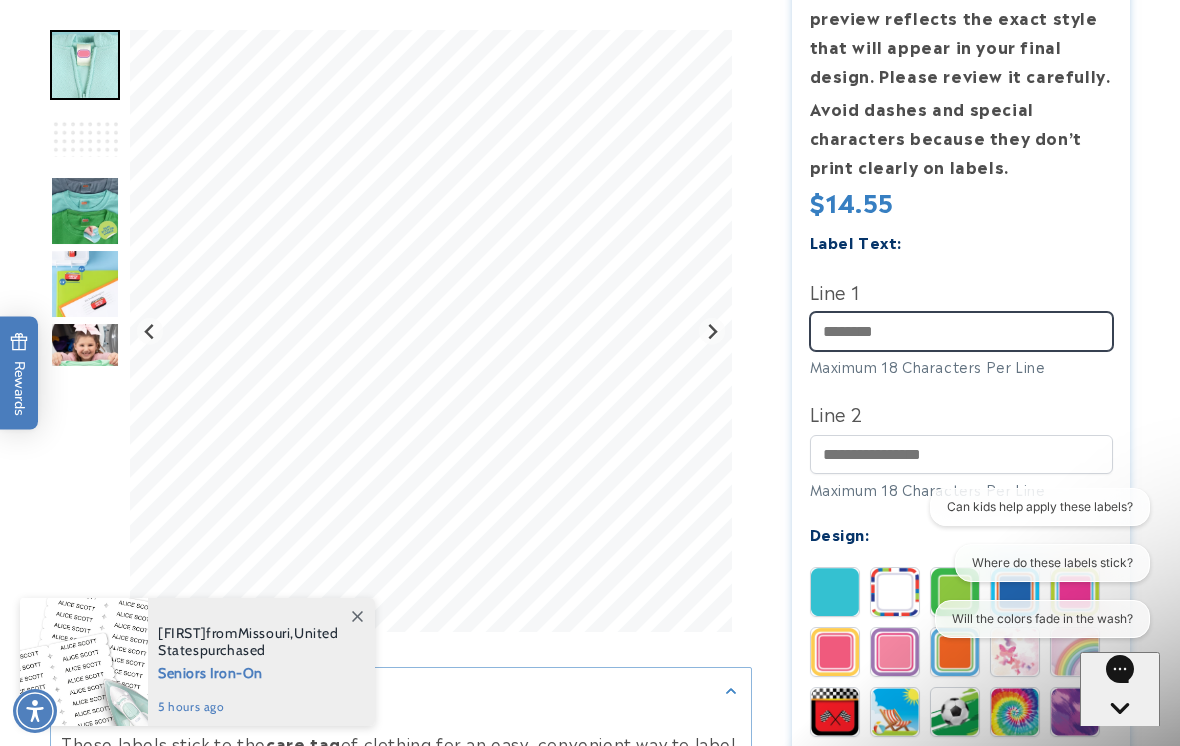 click on "Line 1" at bounding box center [961, 331] 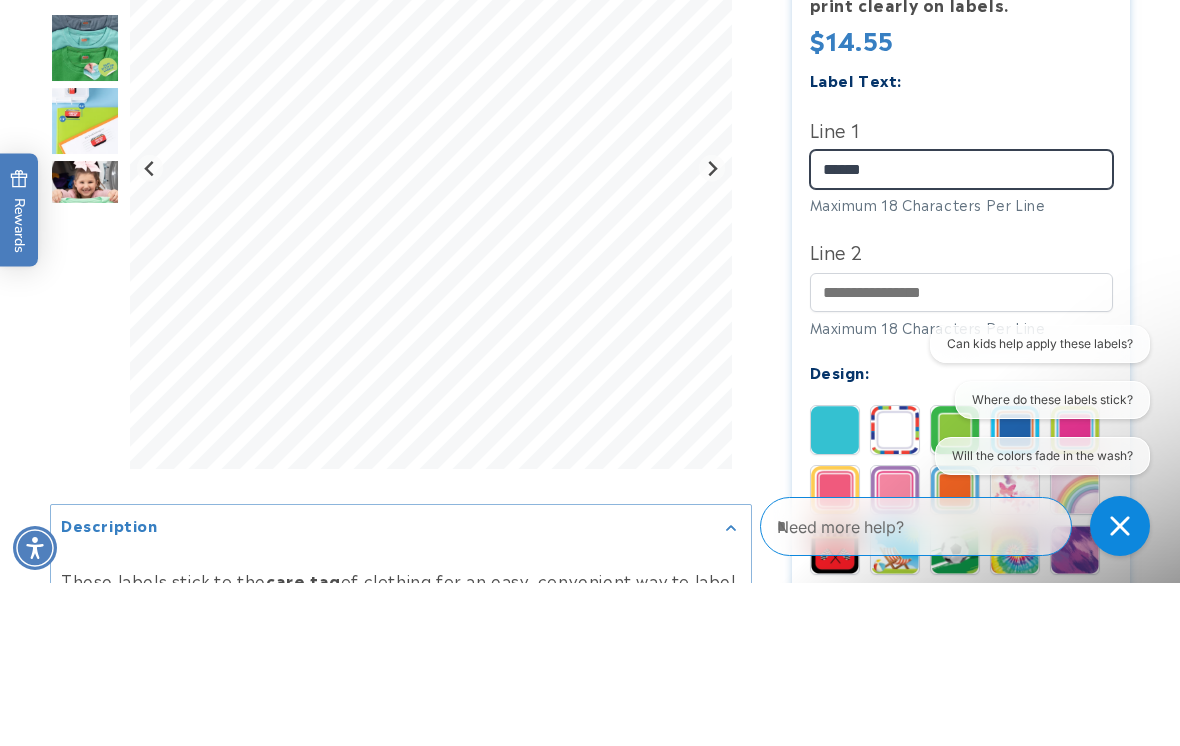 type on "*****" 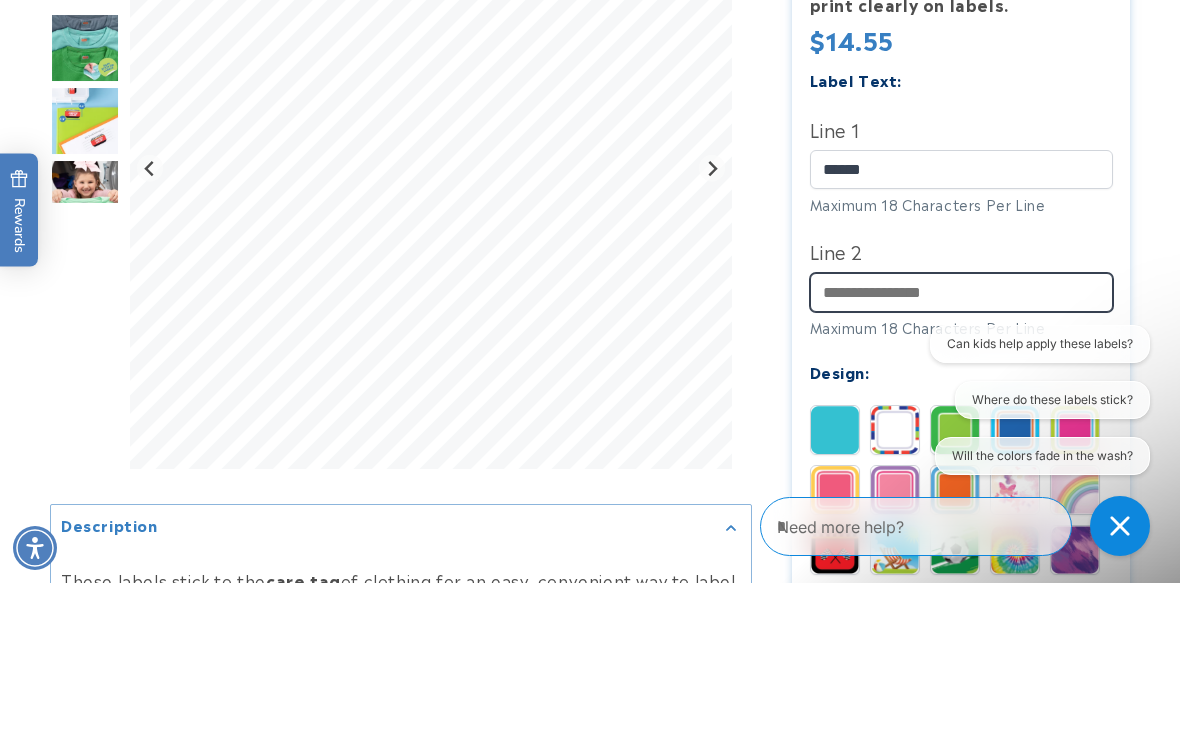 click on "Line 2" at bounding box center [961, 455] 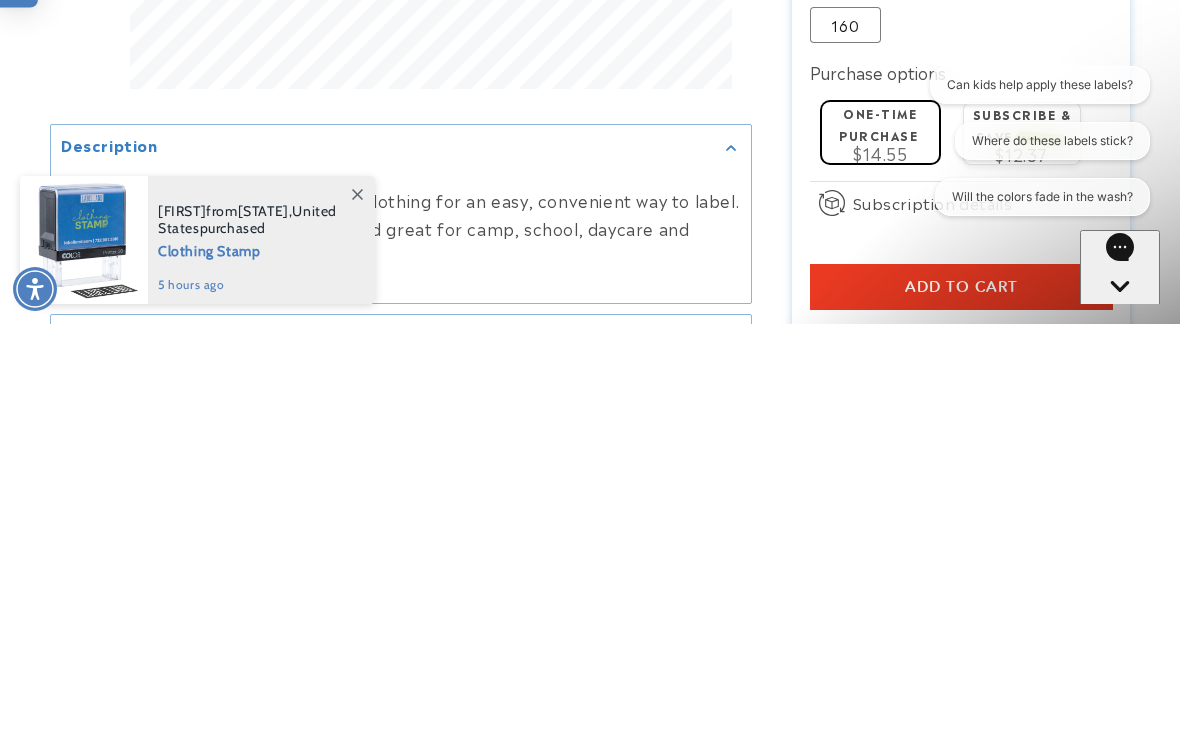 scroll, scrollTop: 1050, scrollLeft: 0, axis: vertical 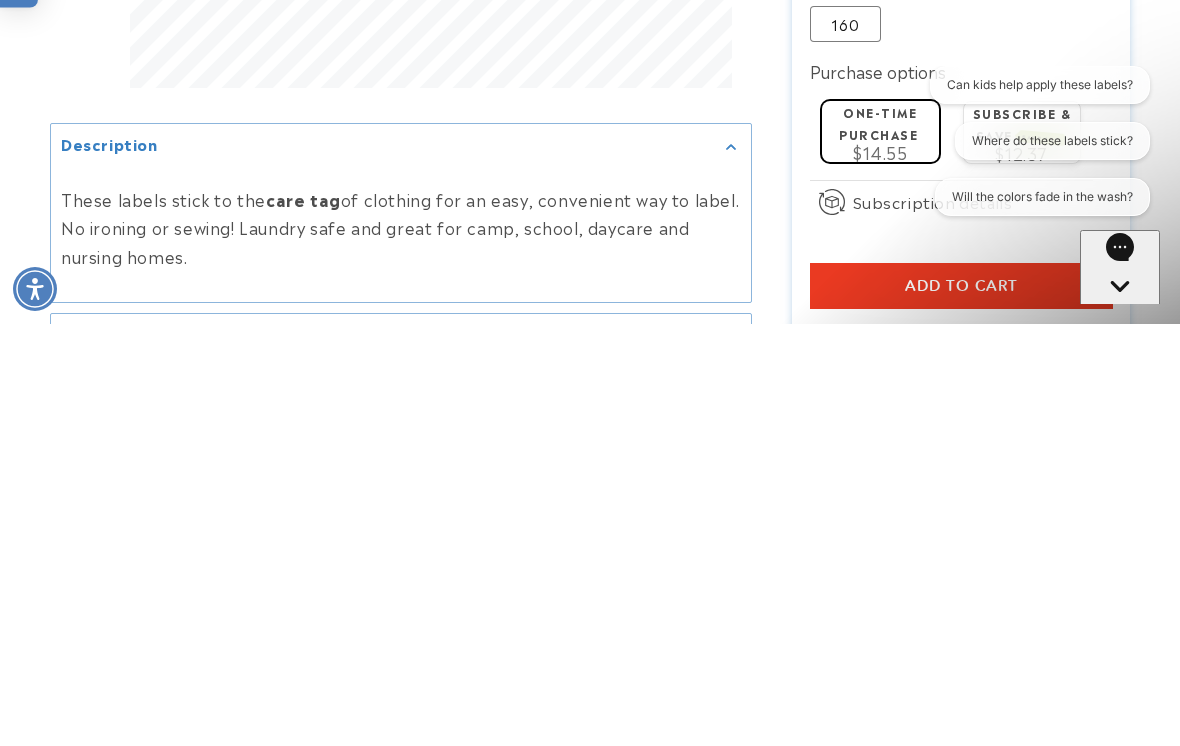 type on "****" 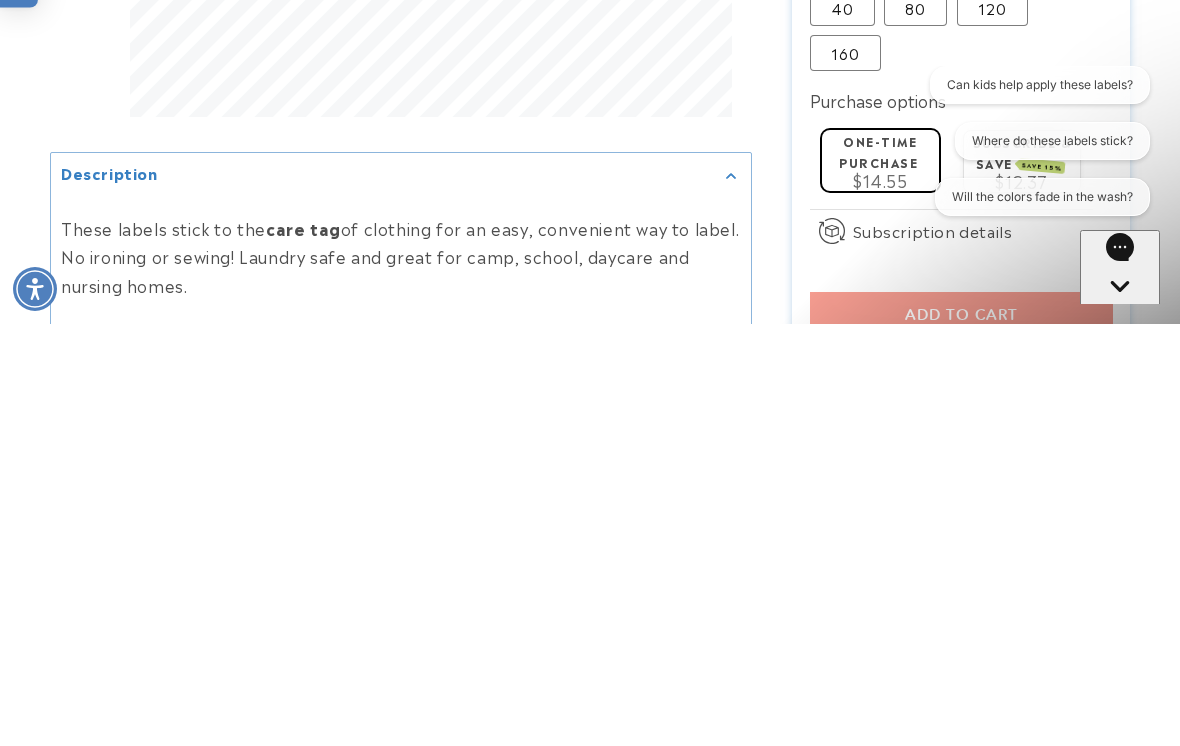 scroll, scrollTop: 1473, scrollLeft: 0, axis: vertical 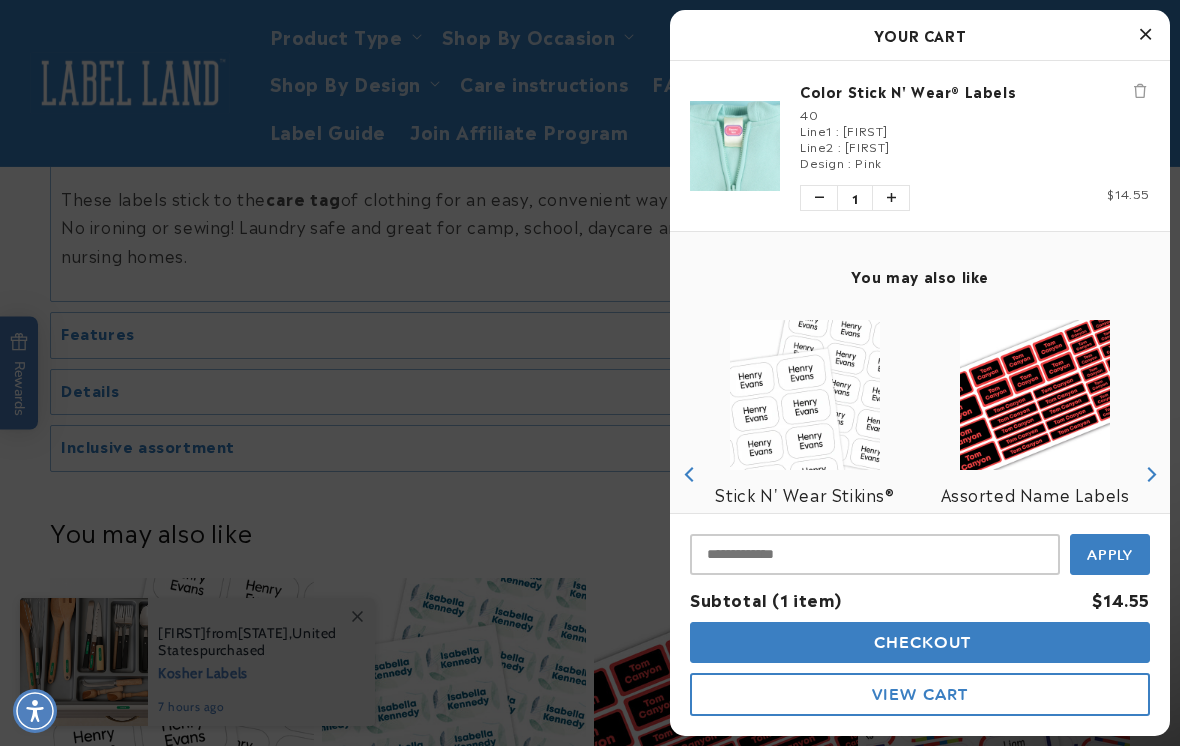 click at bounding box center [1145, 35] 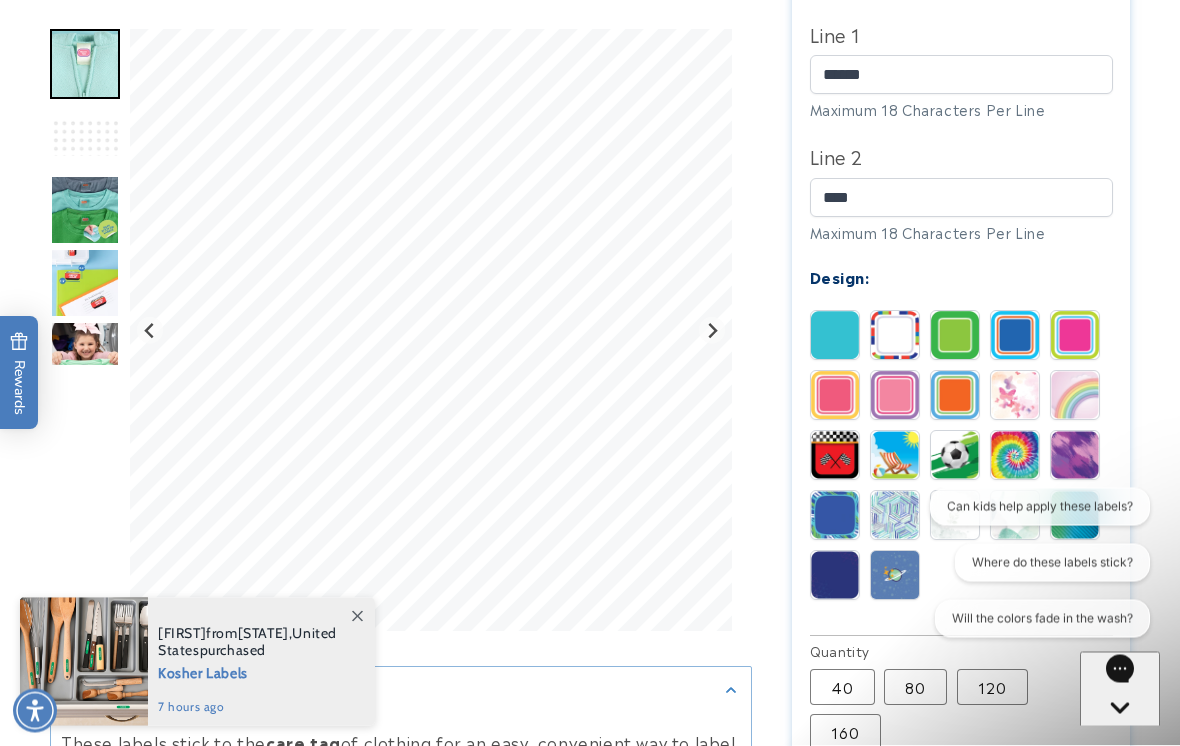 scroll, scrollTop: 764, scrollLeft: 0, axis: vertical 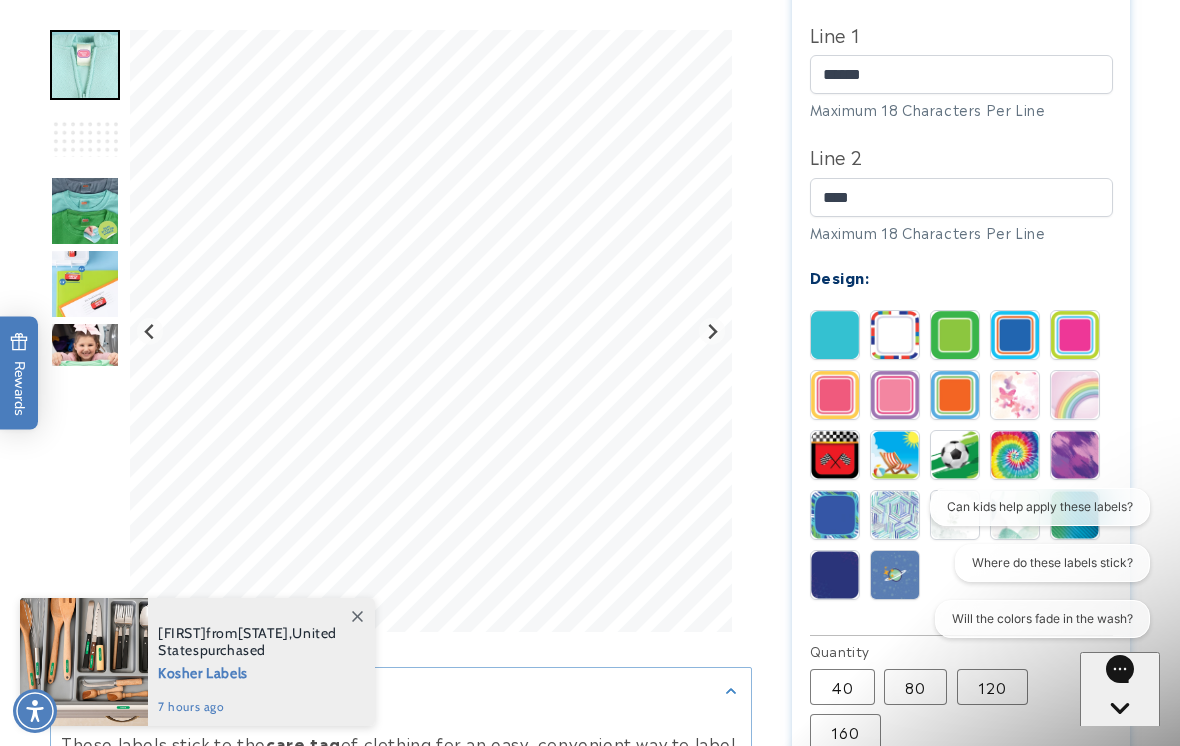 click at bounding box center (895, 335) 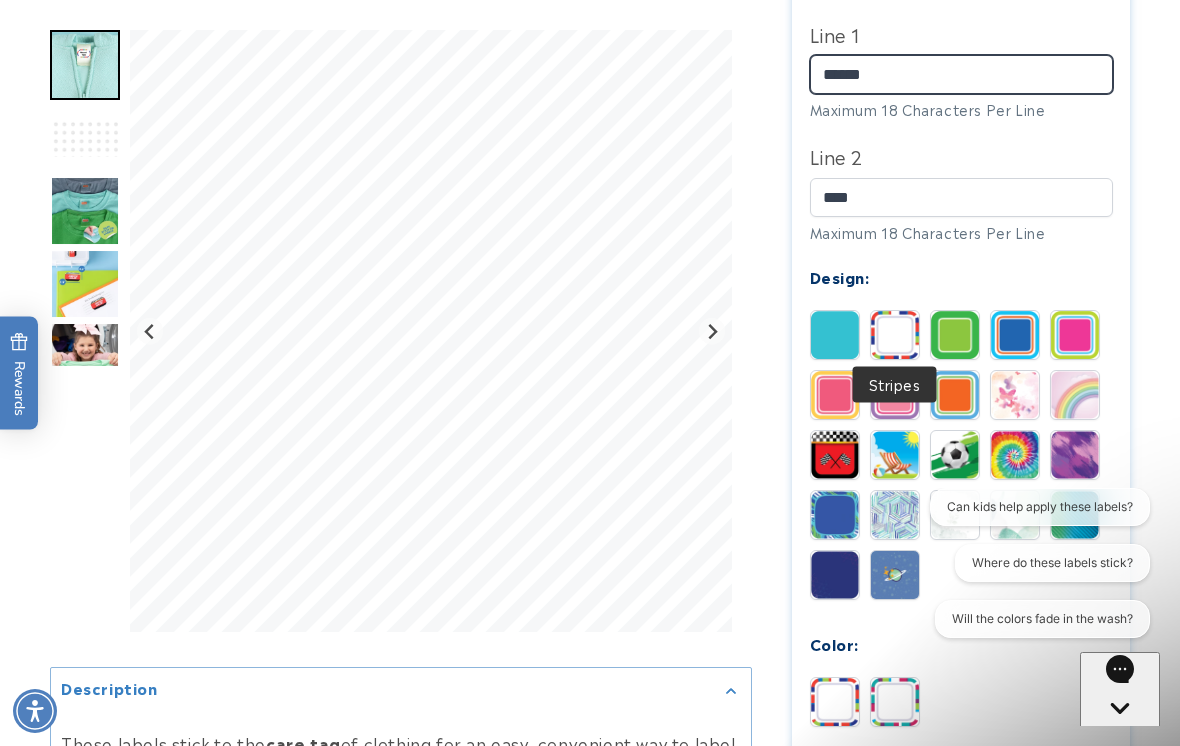click on "*****" at bounding box center (961, 74) 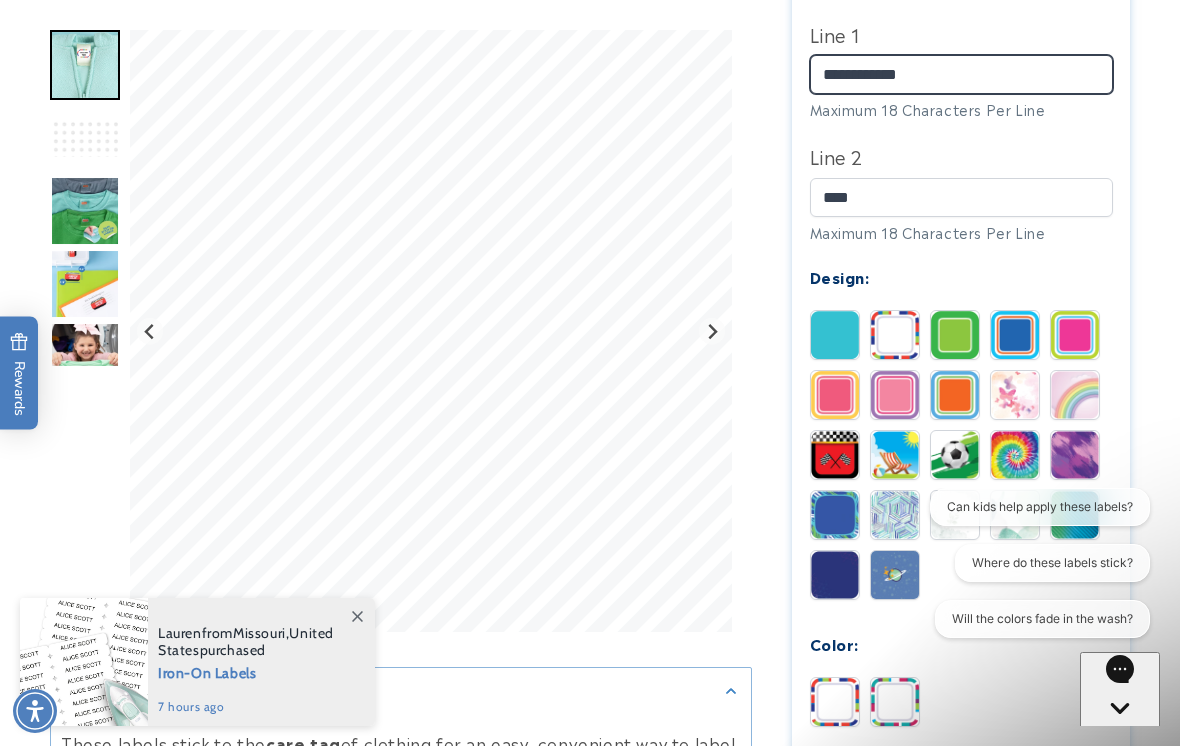 type on "**********" 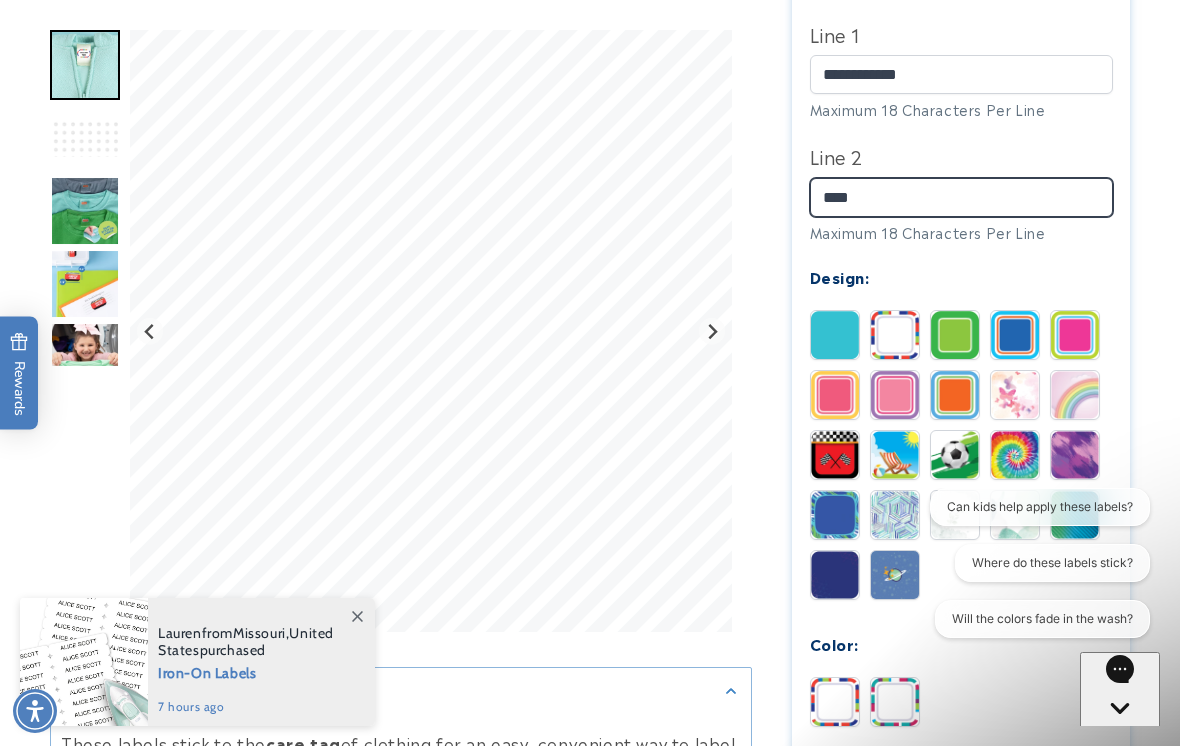 click on "****" at bounding box center (961, 197) 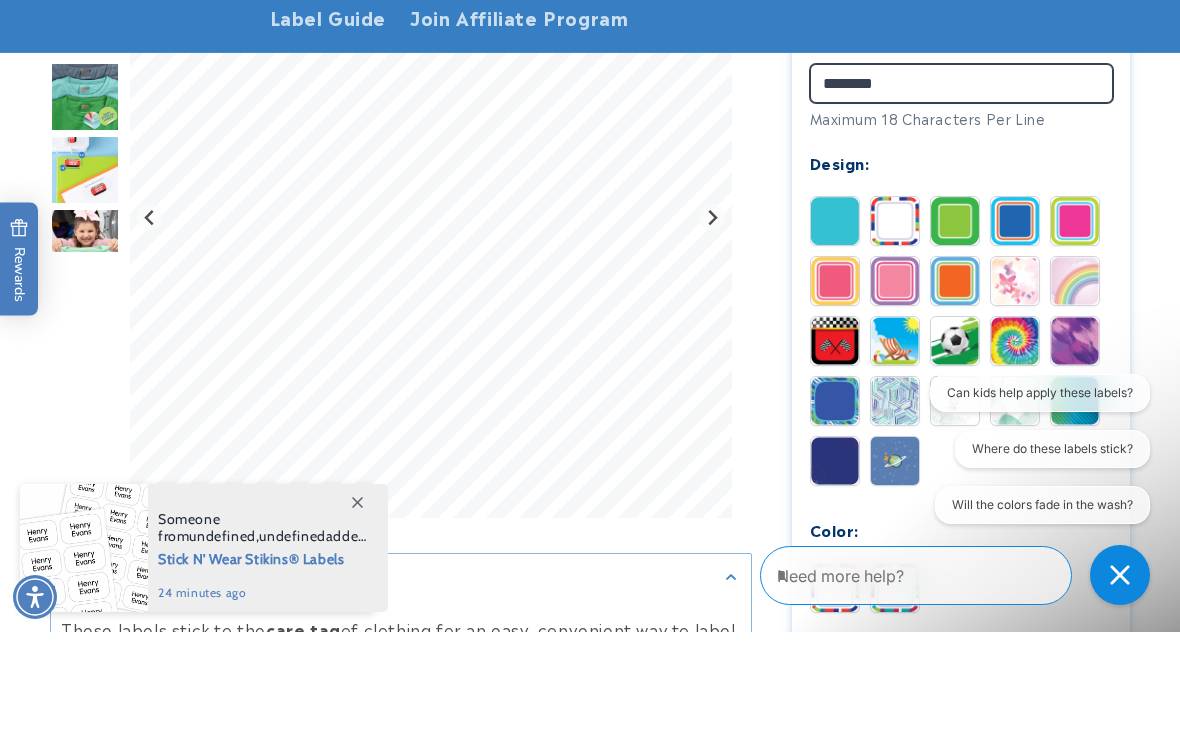 type on "********" 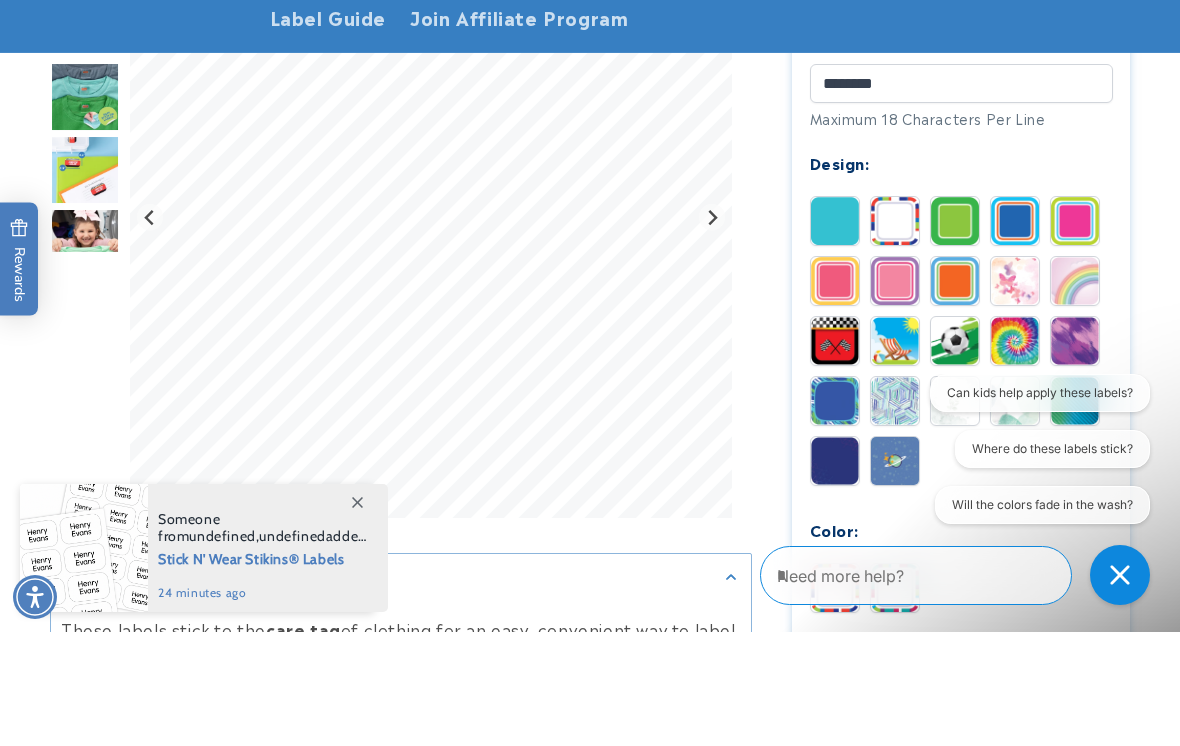 click at bounding box center (1015, 455) 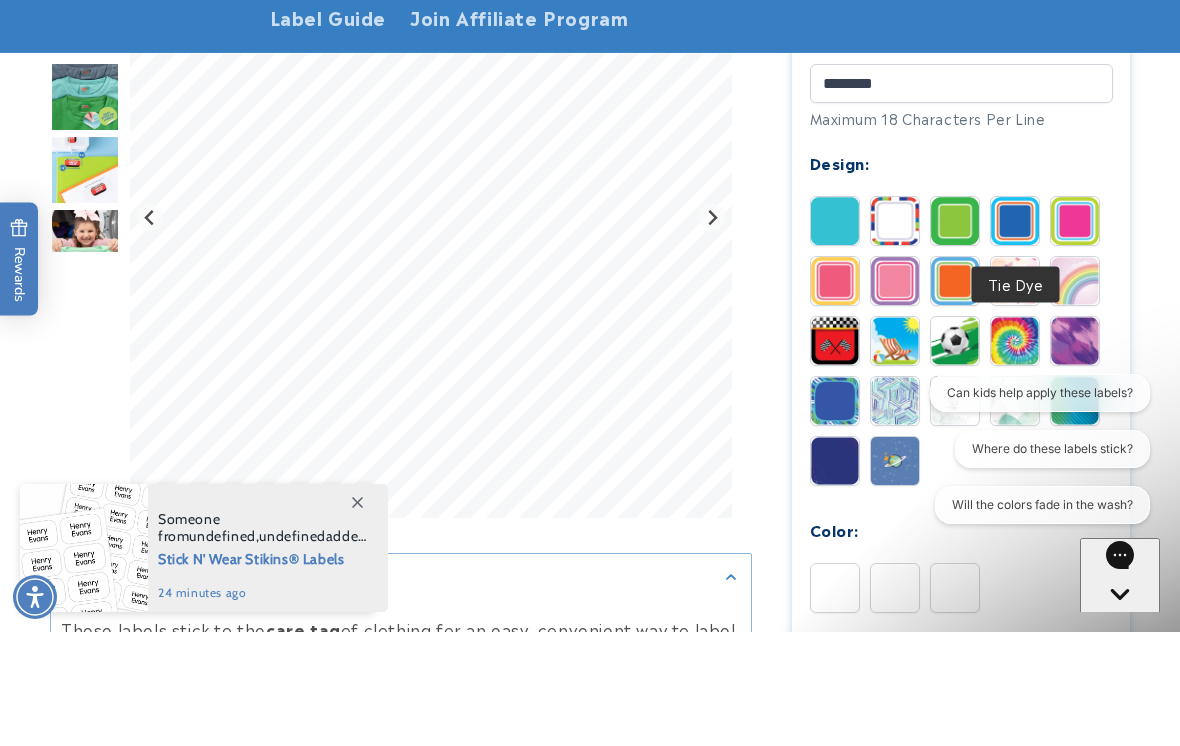 scroll, scrollTop: 878, scrollLeft: 0, axis: vertical 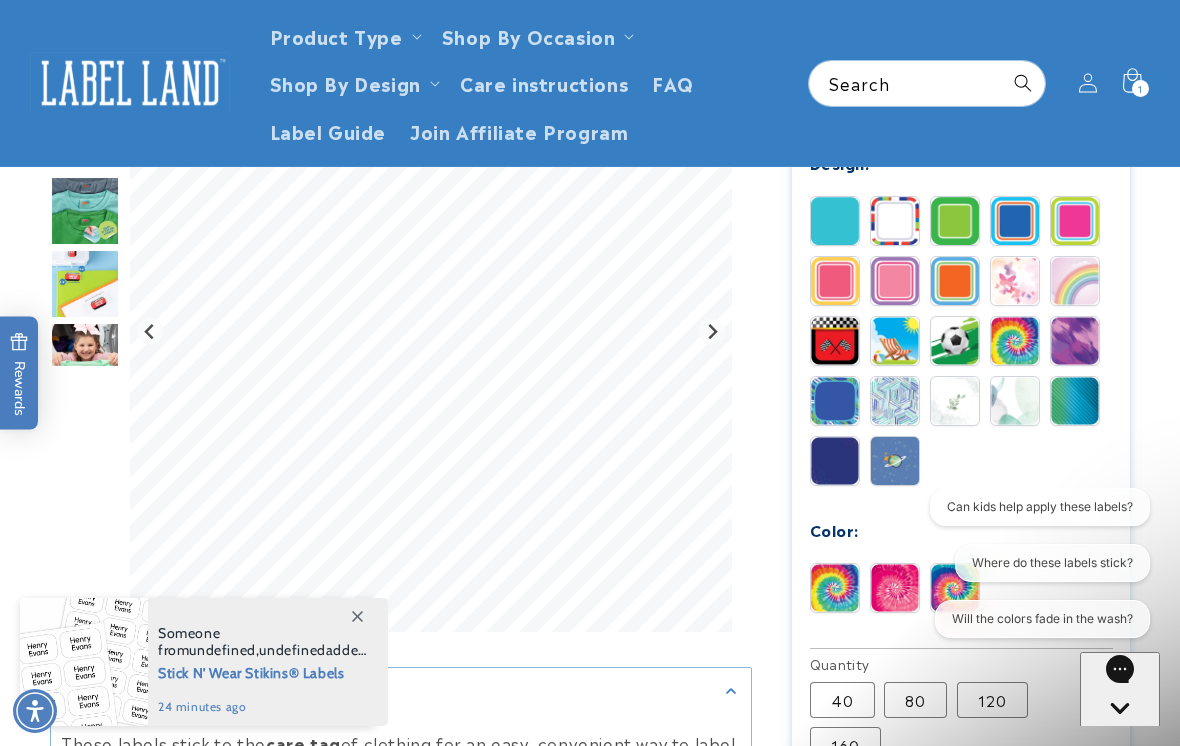 click at bounding box center [1015, 281] 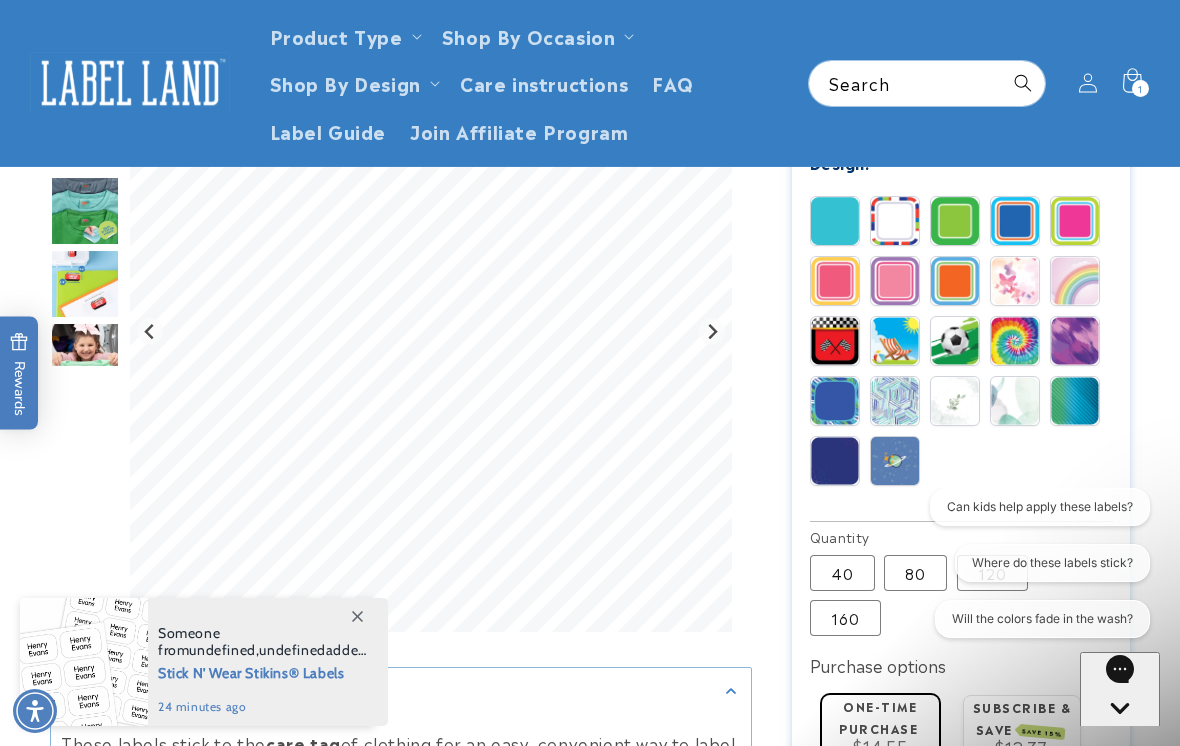 click at bounding box center [1075, 341] 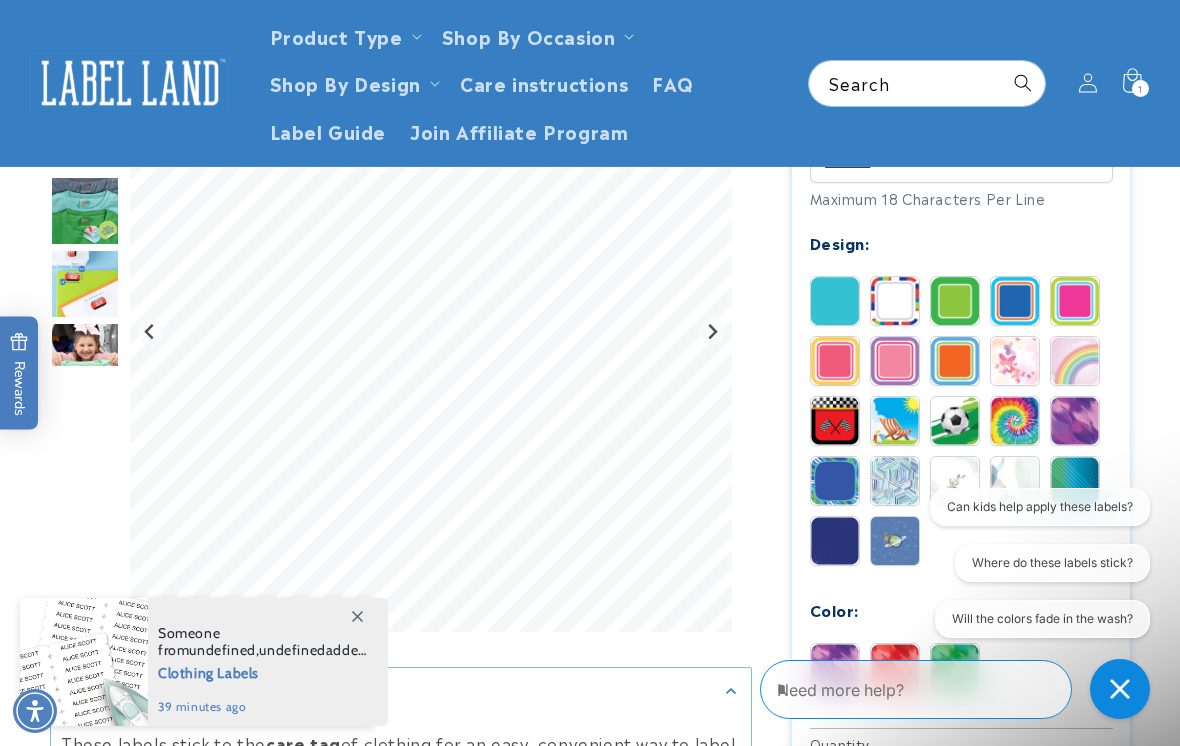 scroll, scrollTop: 796, scrollLeft: 0, axis: vertical 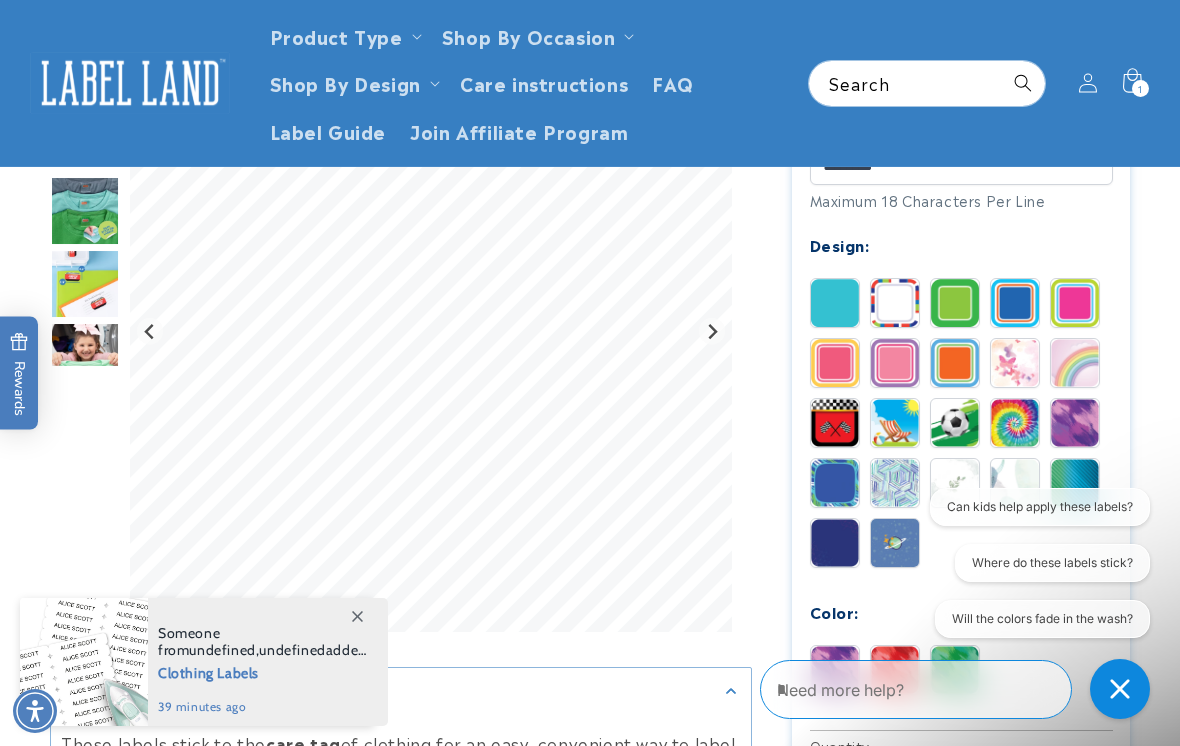 click at bounding box center [895, 303] 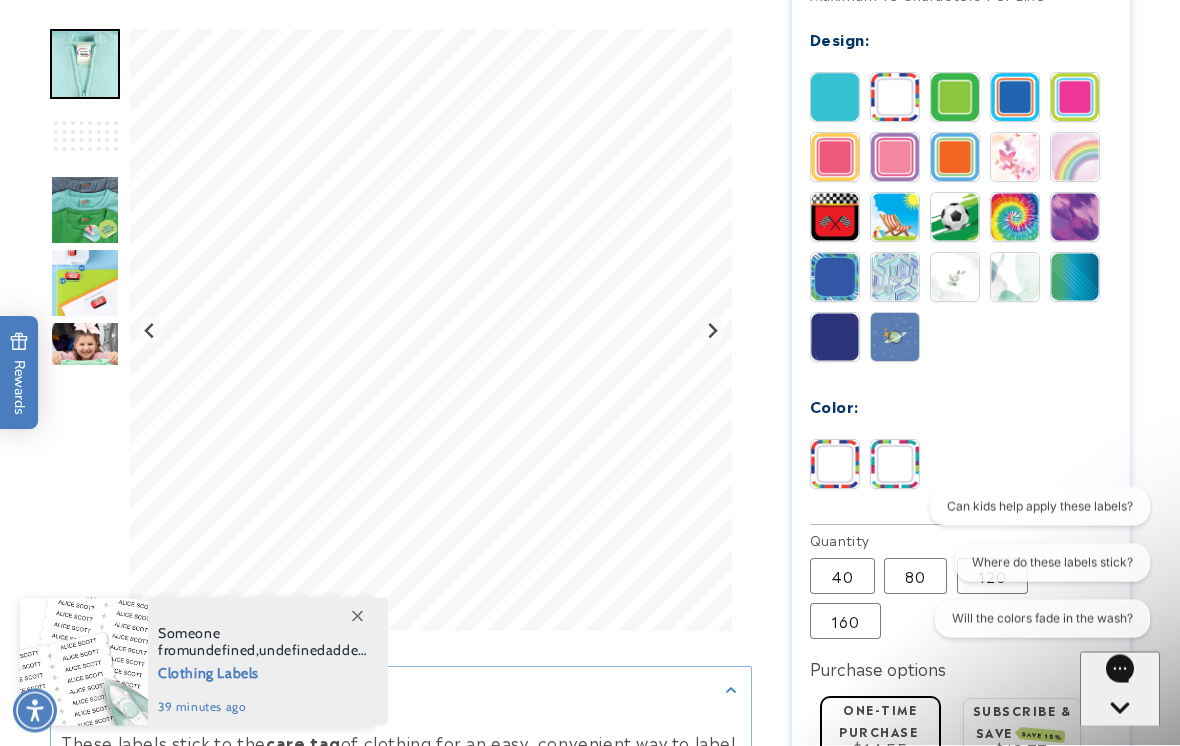 scroll, scrollTop: 1031, scrollLeft: 0, axis: vertical 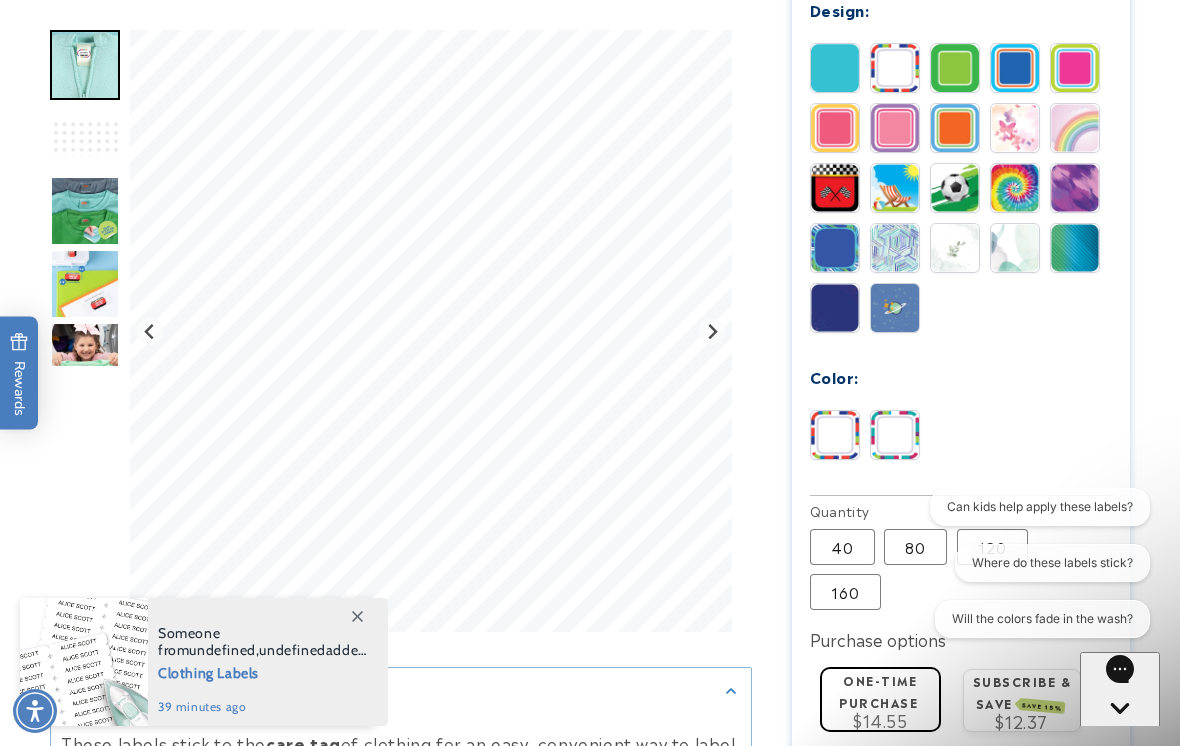 click at bounding box center [895, 435] 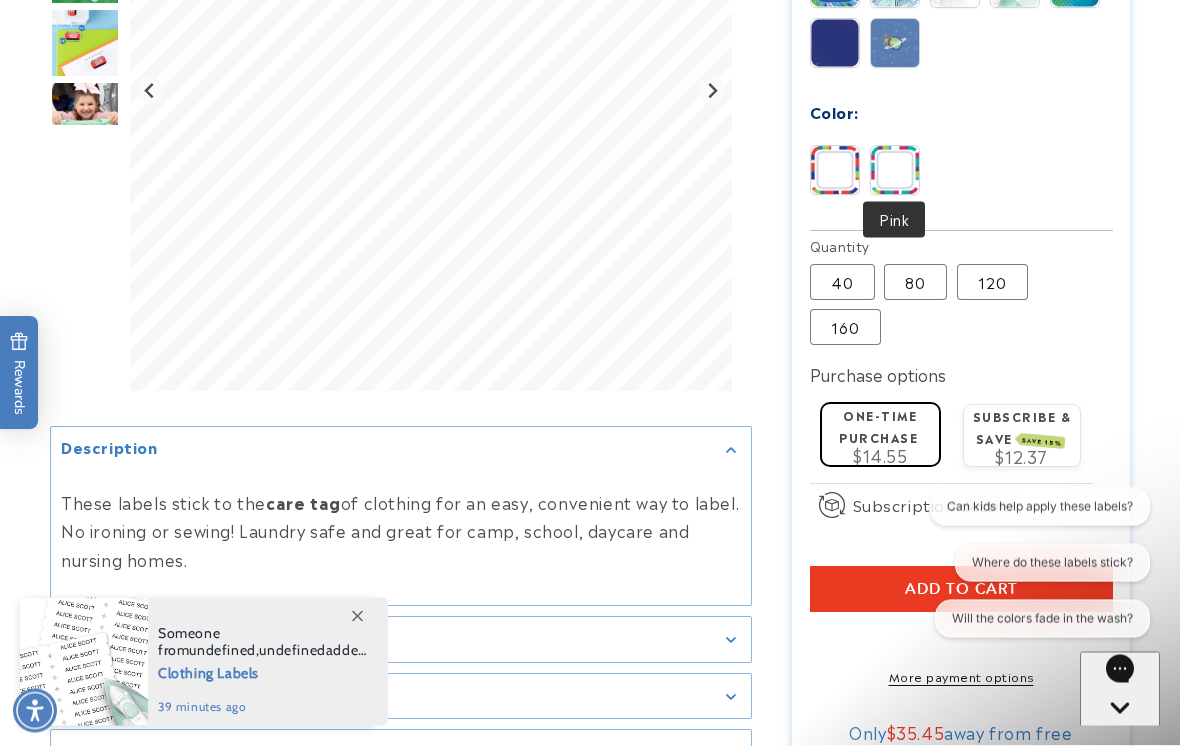 scroll, scrollTop: 1297, scrollLeft: 0, axis: vertical 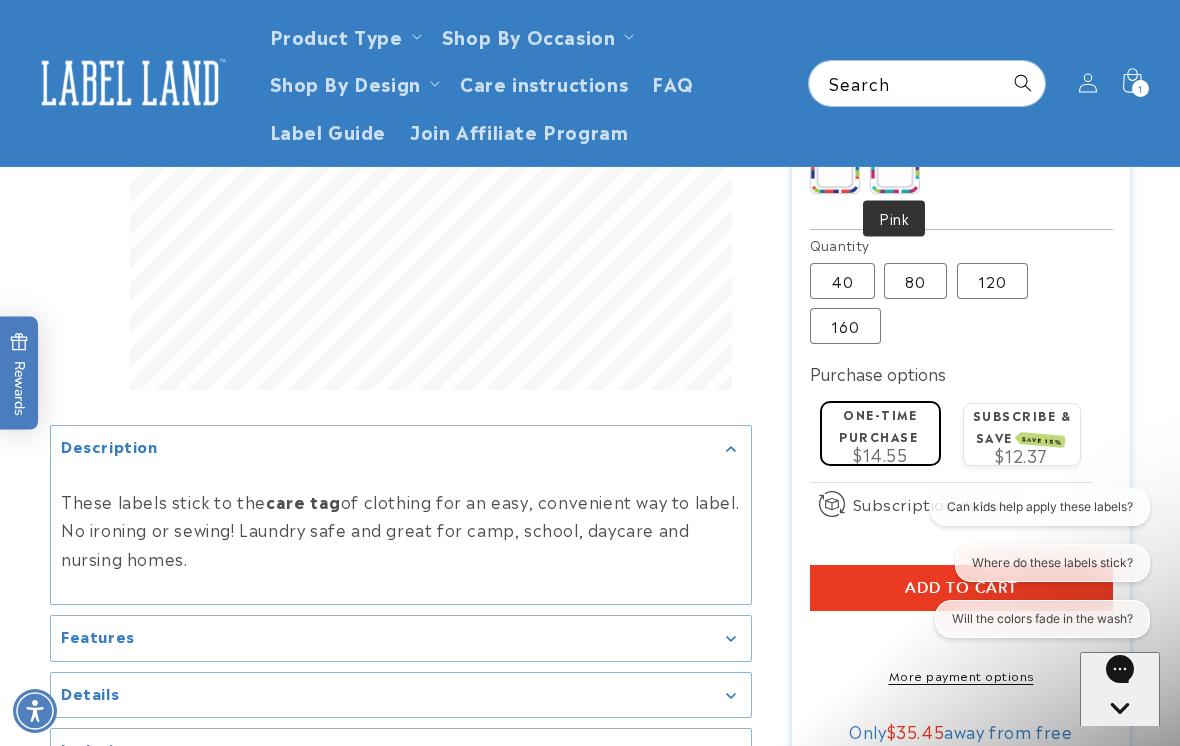 click on "Add to cart" at bounding box center [961, 588] 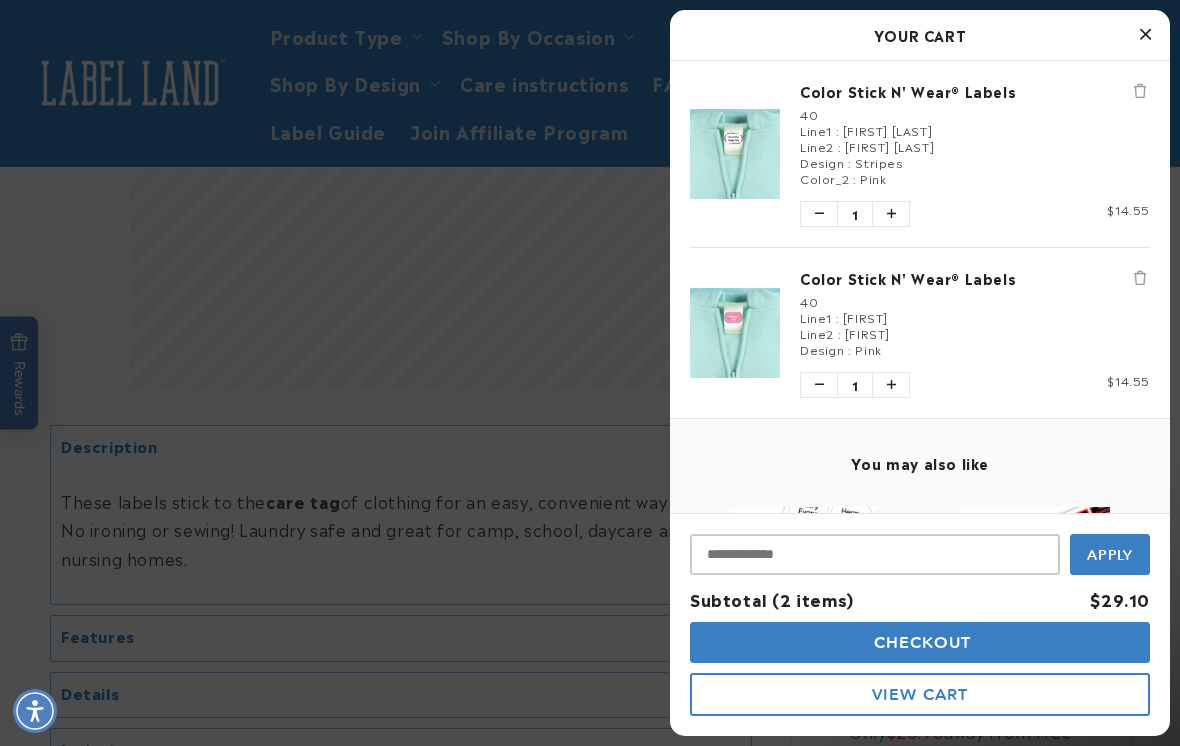 click at bounding box center (590, 373) 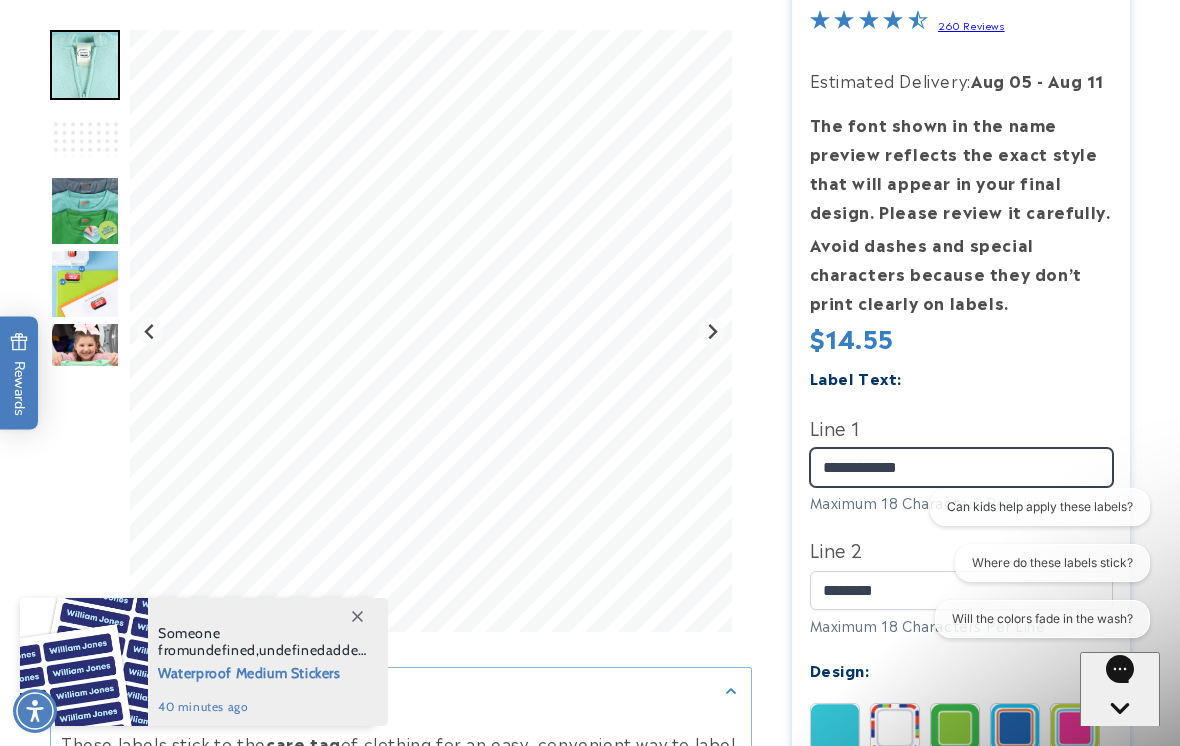 click on "**********" at bounding box center (961, 467) 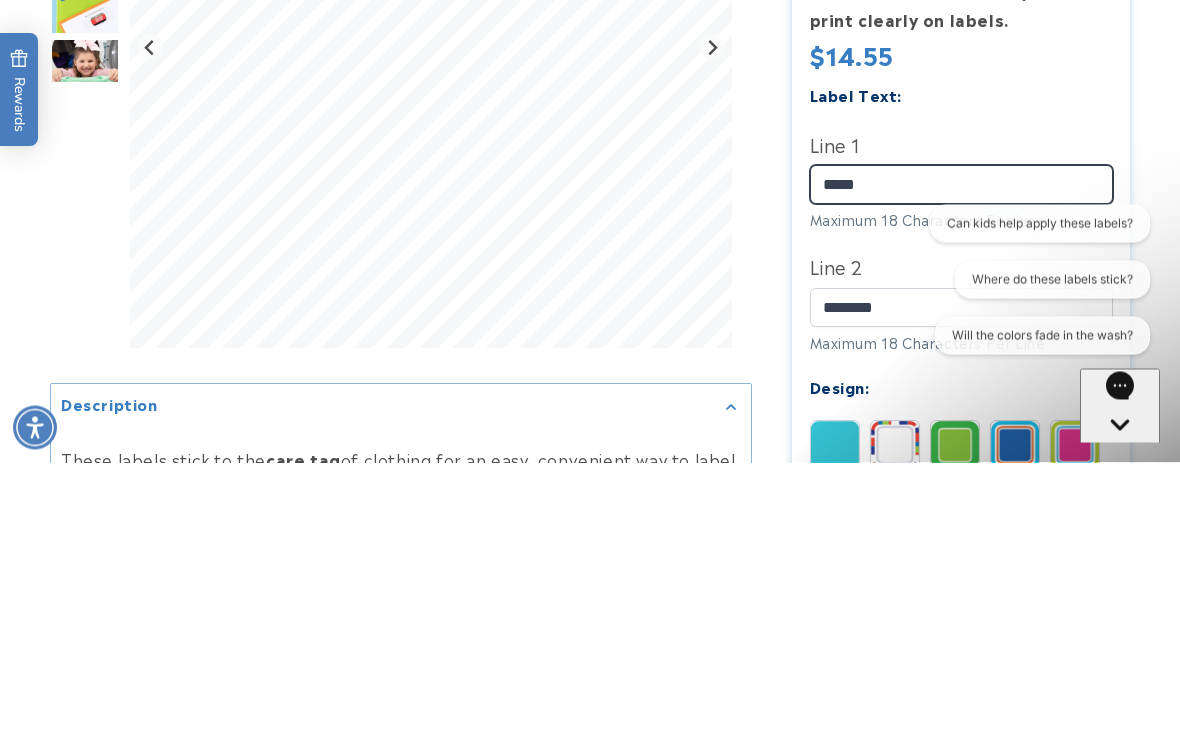 type on "*****" 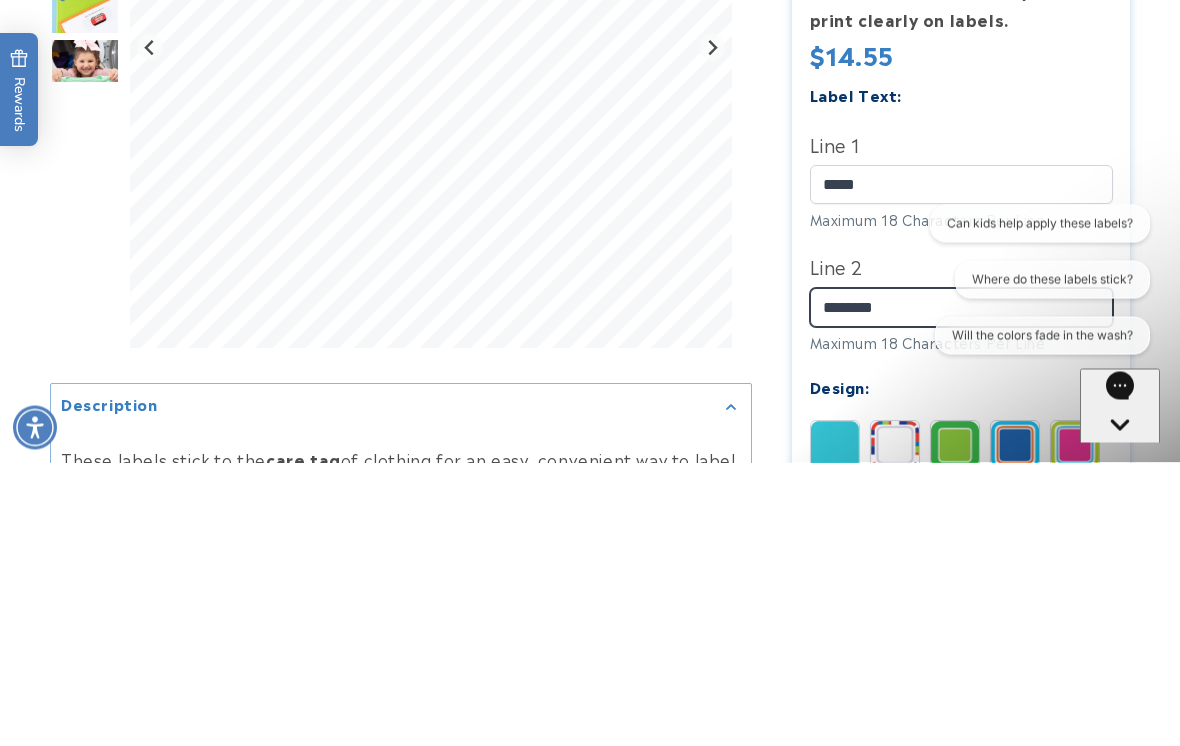 click on "********" at bounding box center (961, 591) 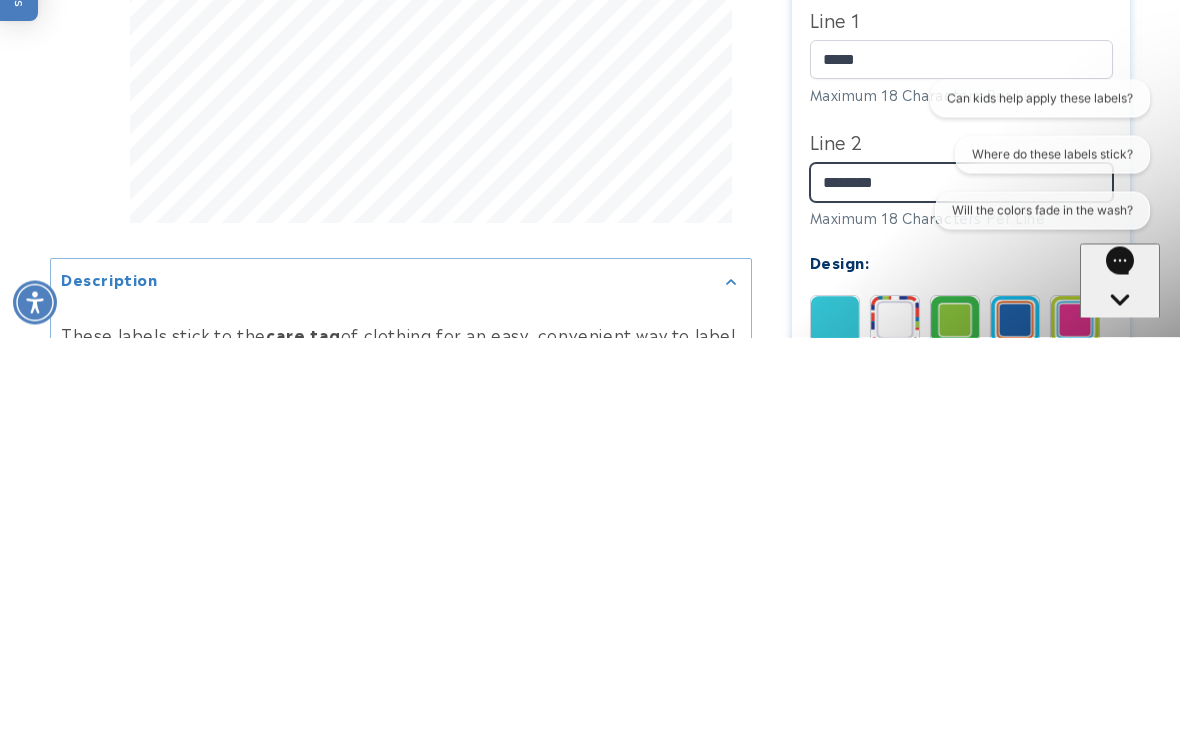 click on "********" at bounding box center (961, 591) 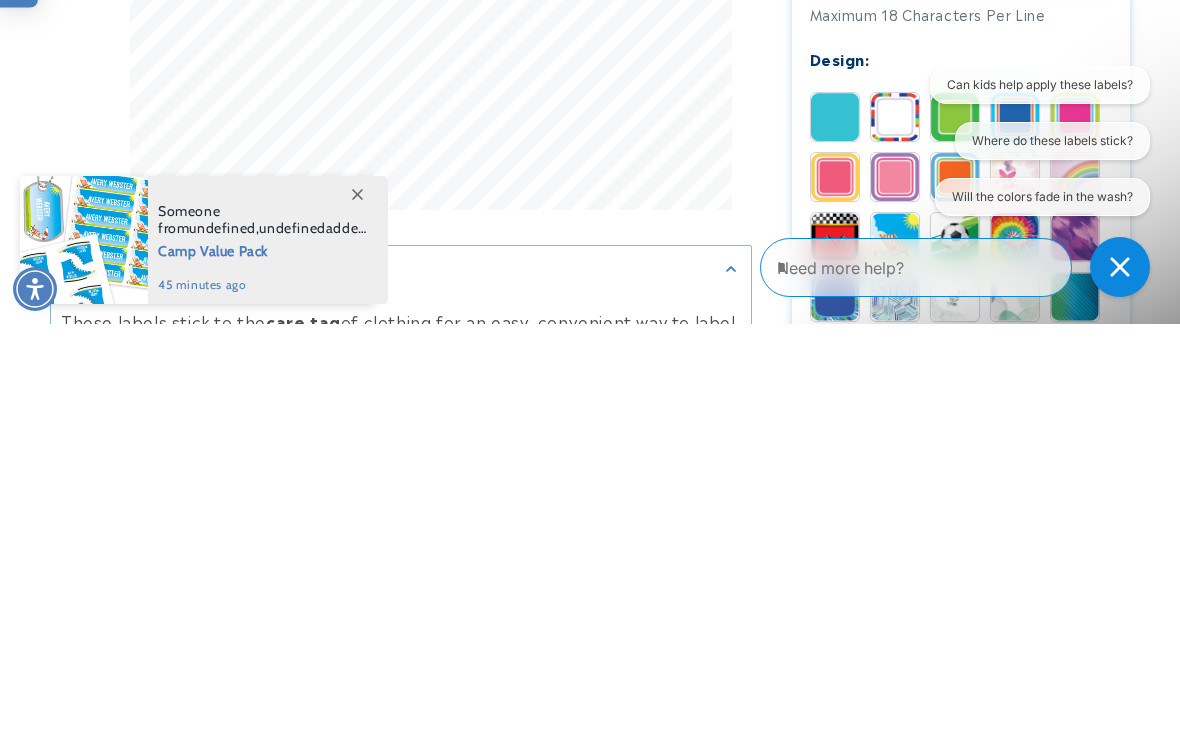 scroll, scrollTop: 982, scrollLeft: 0, axis: vertical 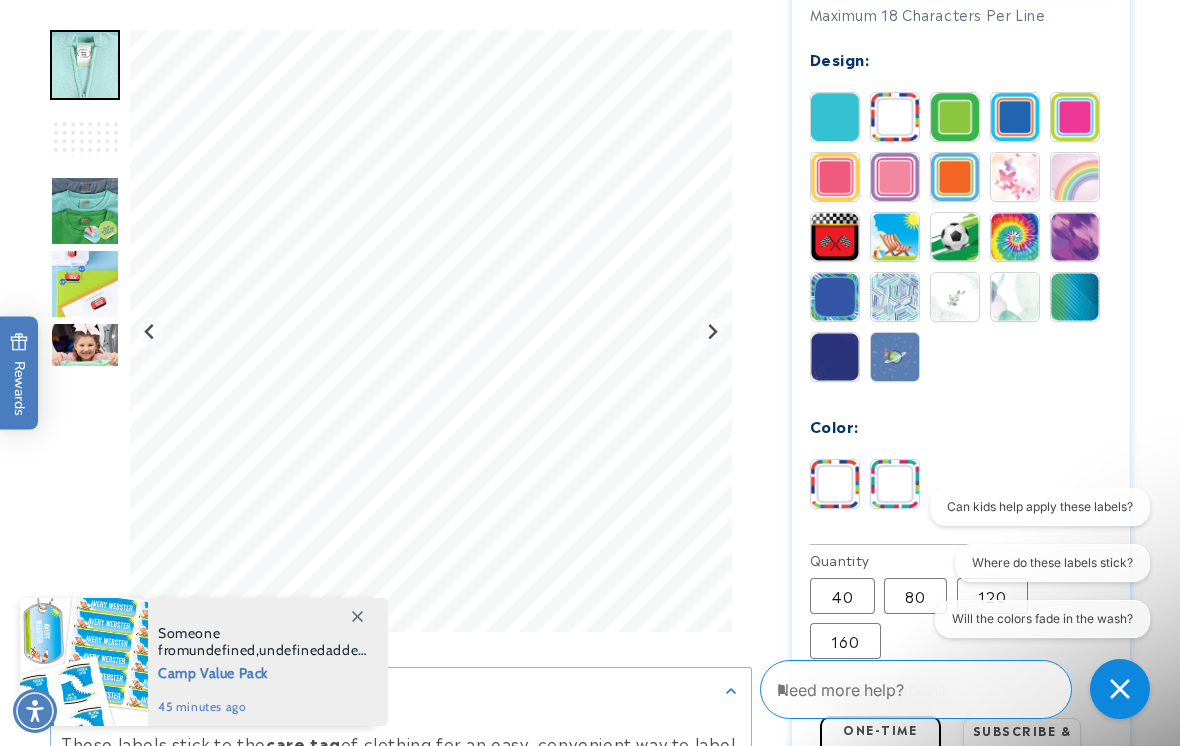 type on "****" 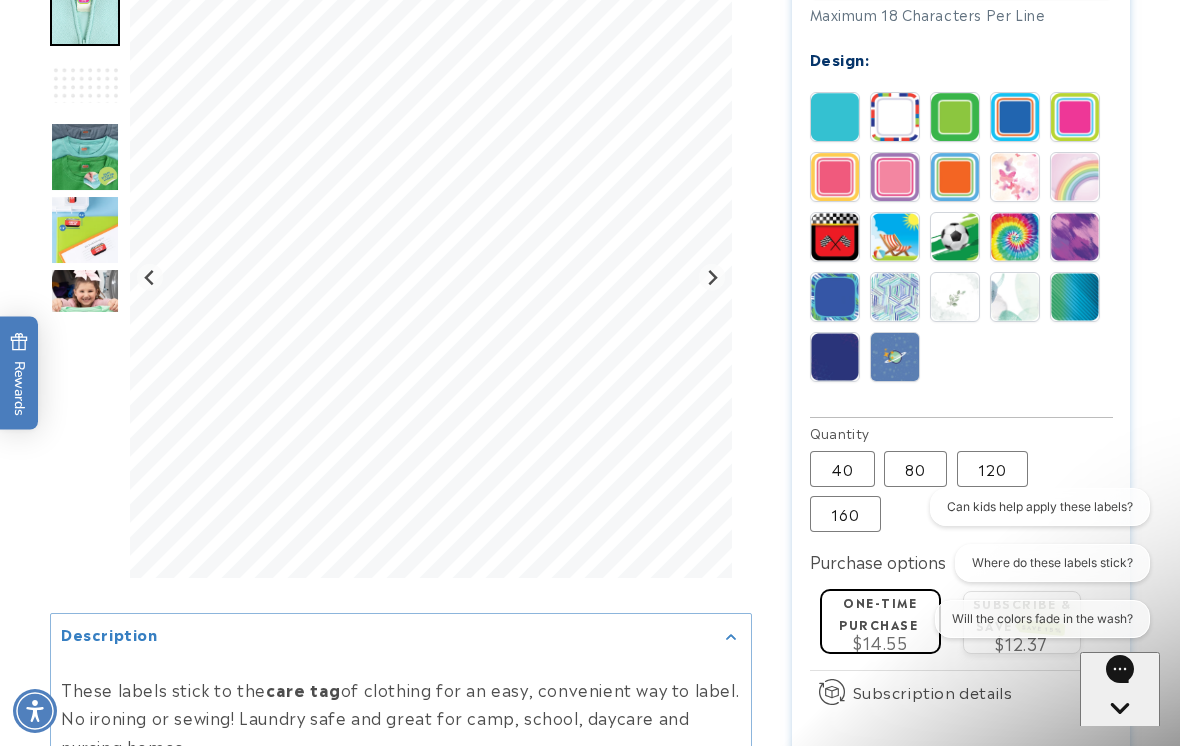 click at bounding box center (1075, 177) 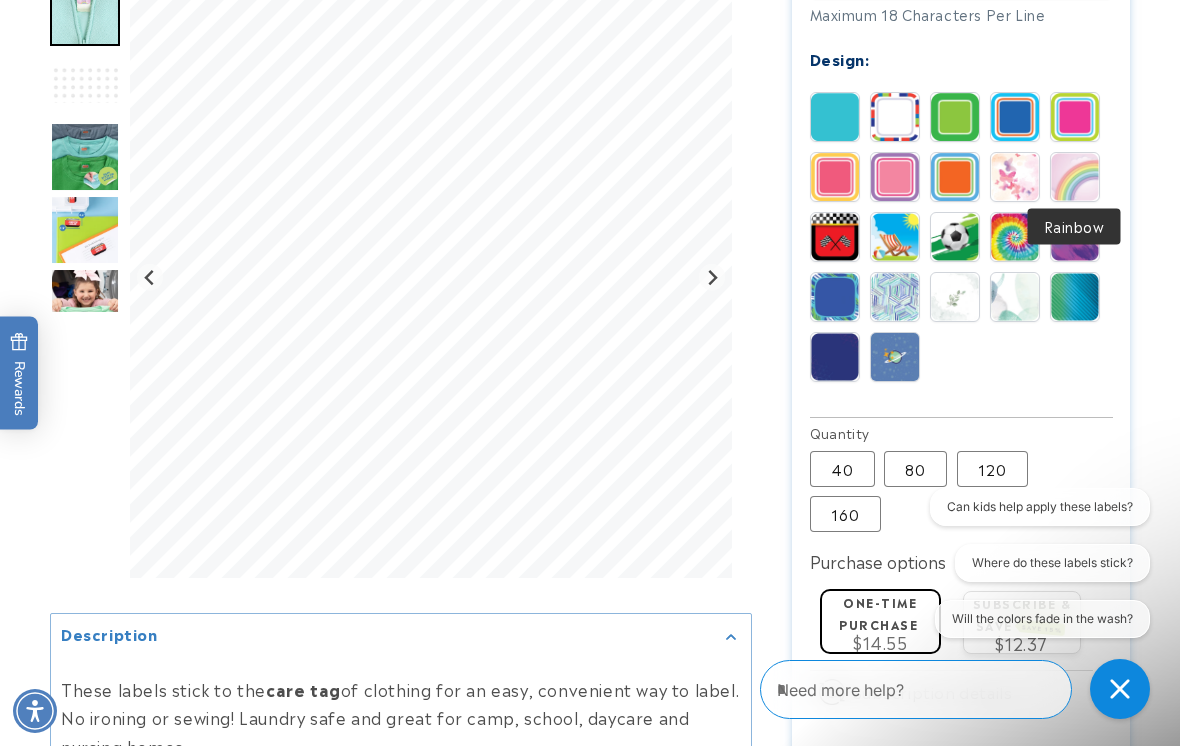 click at bounding box center [1015, 177] 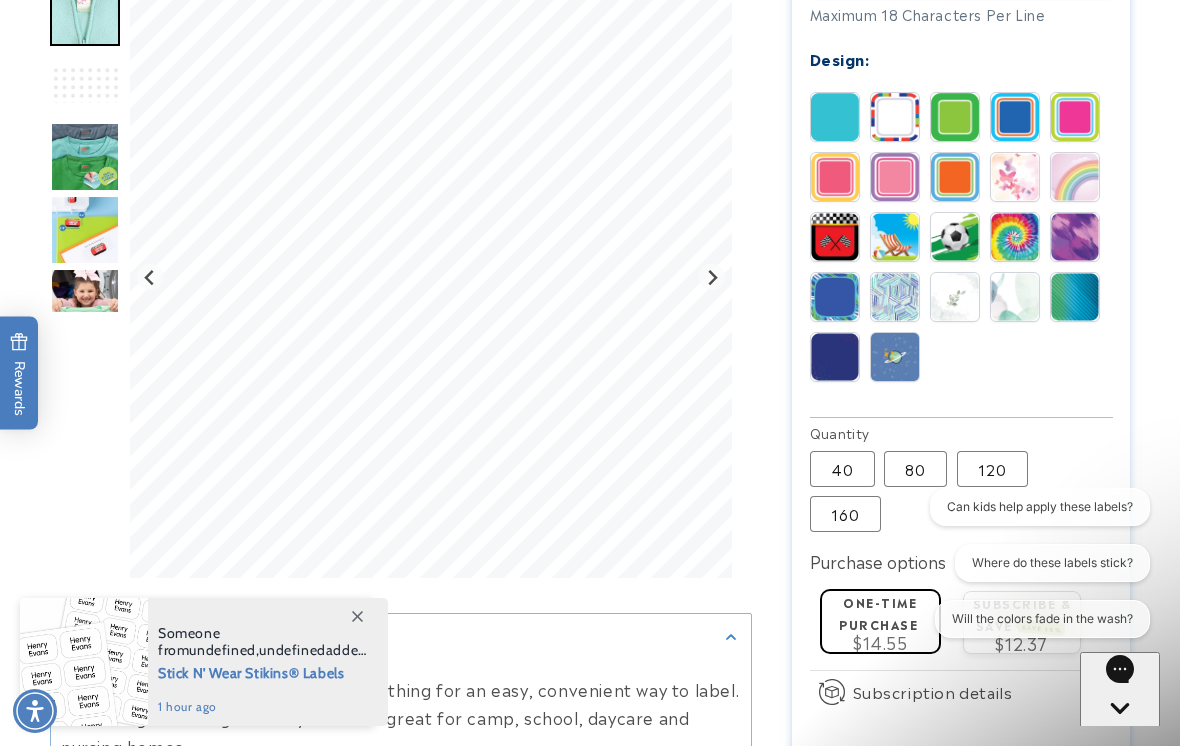 click at bounding box center [1075, 297] 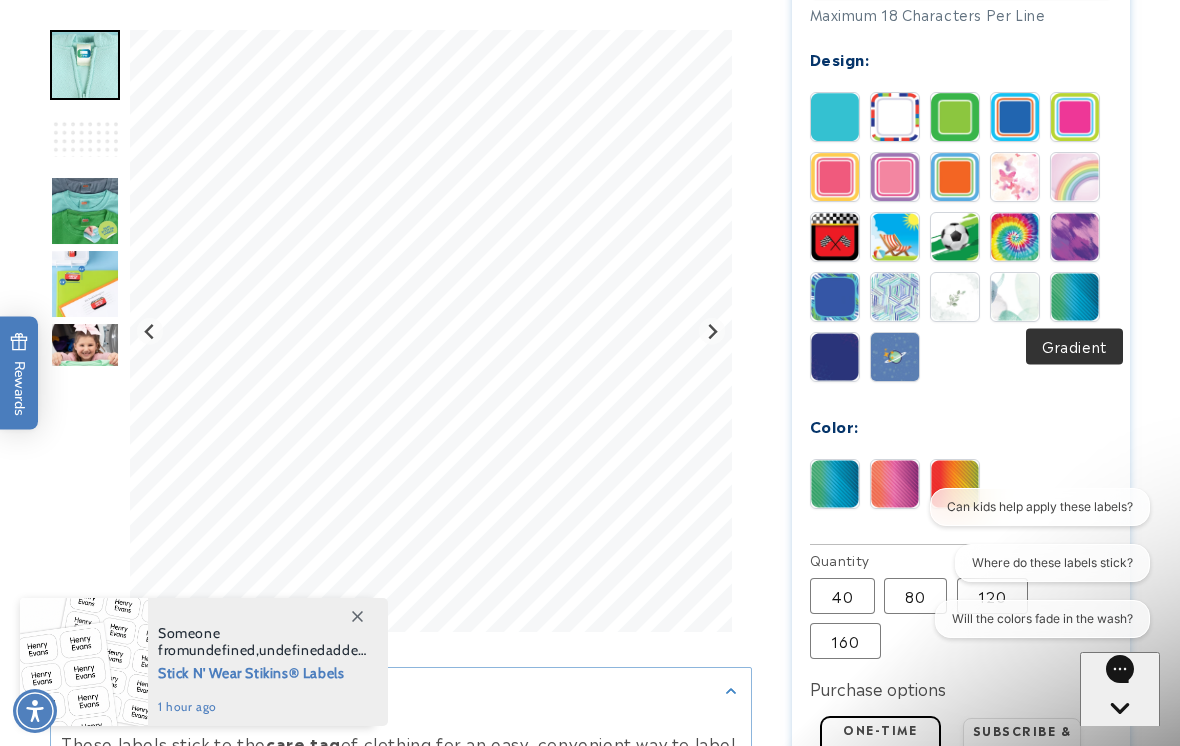 click at bounding box center [895, 484] 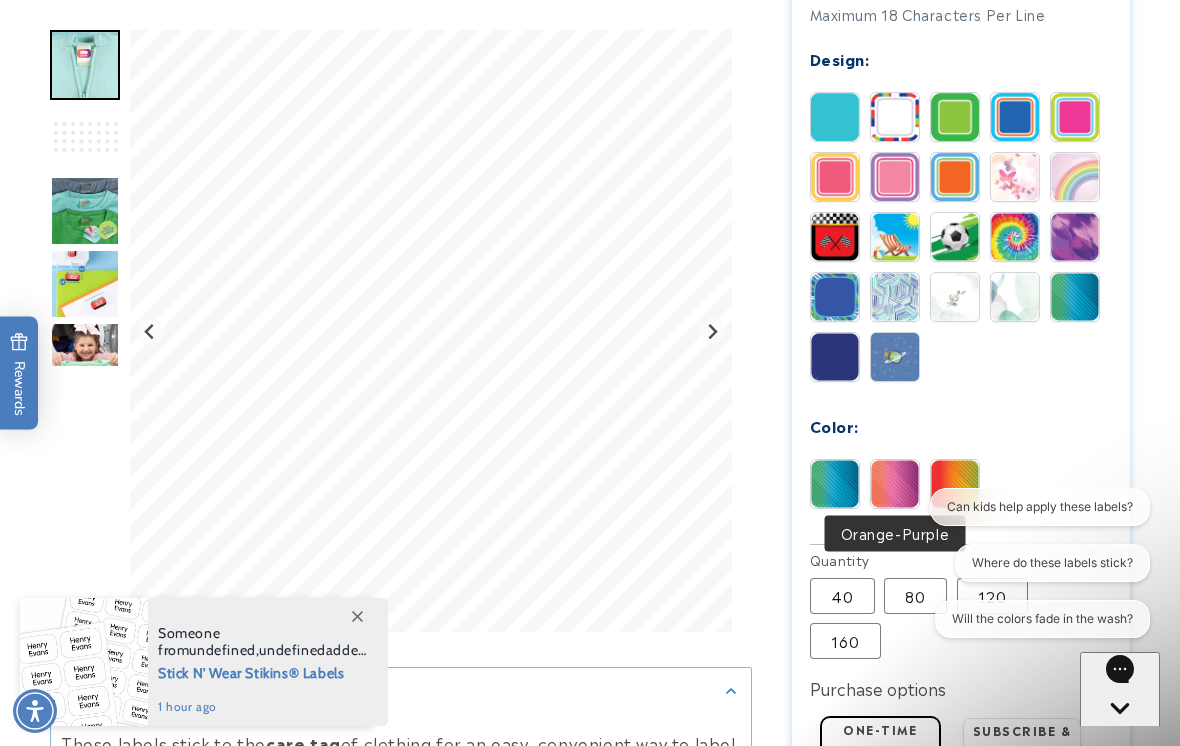 click at bounding box center [955, 484] 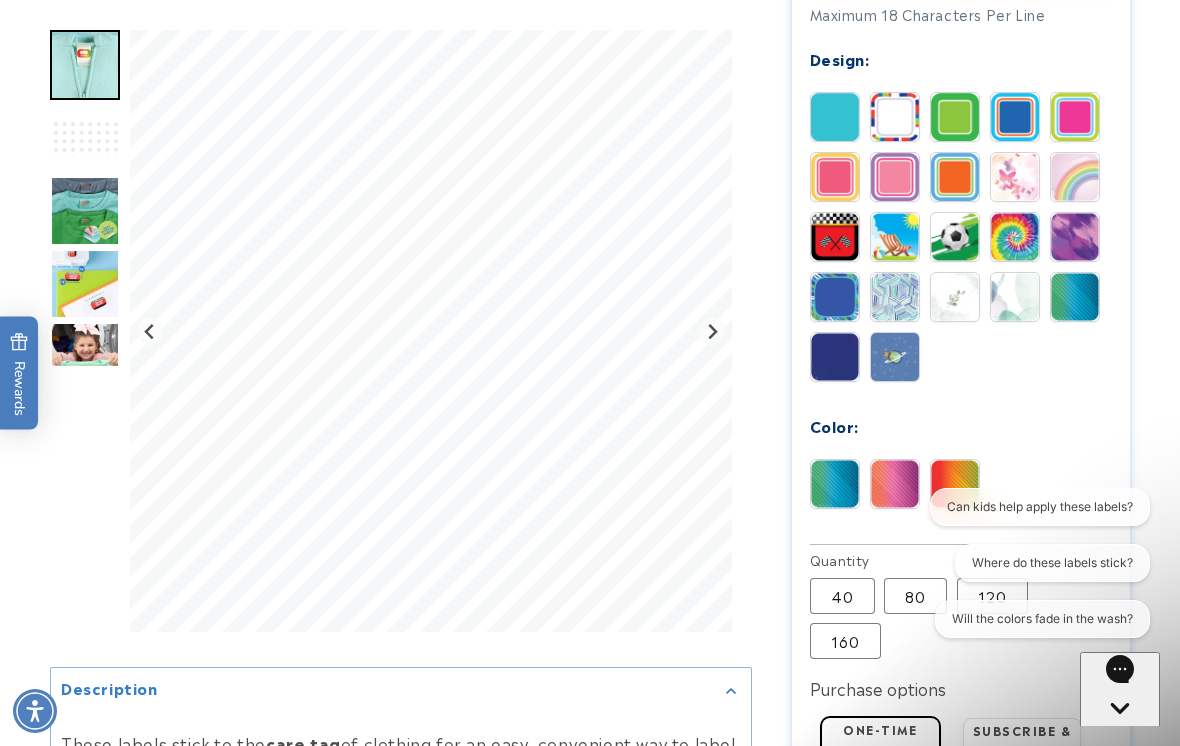 click at bounding box center (1075, 237) 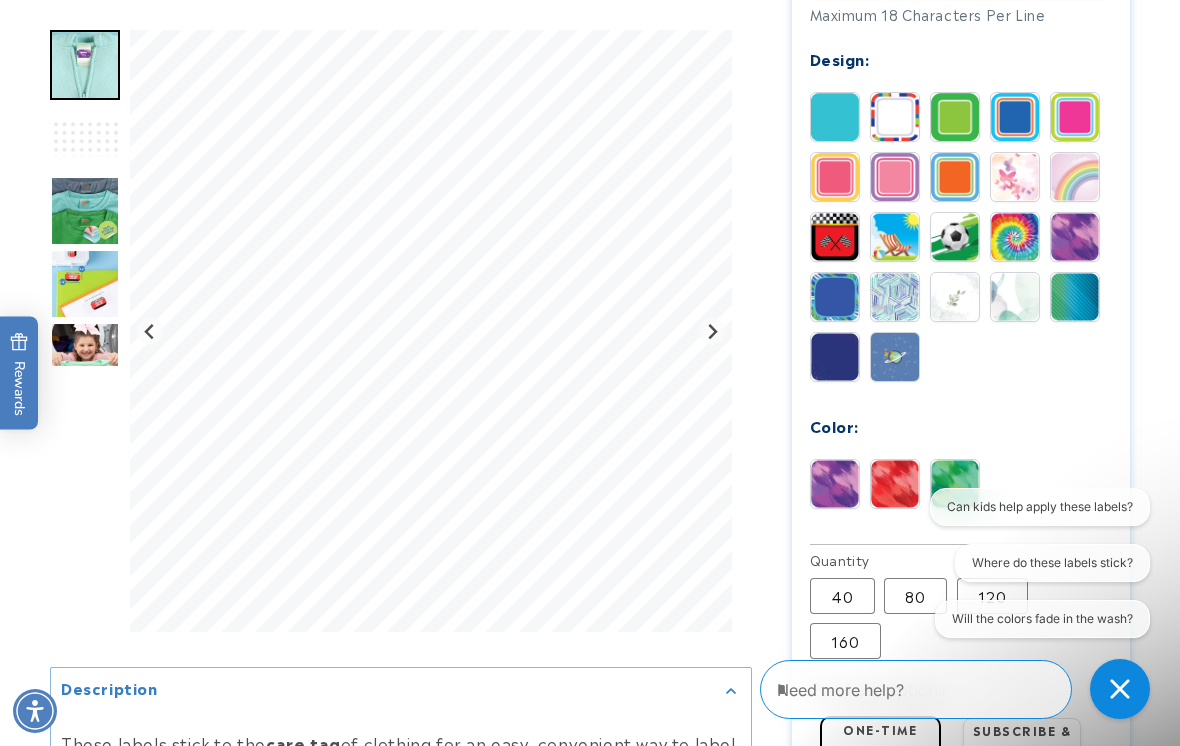click at bounding box center [895, 484] 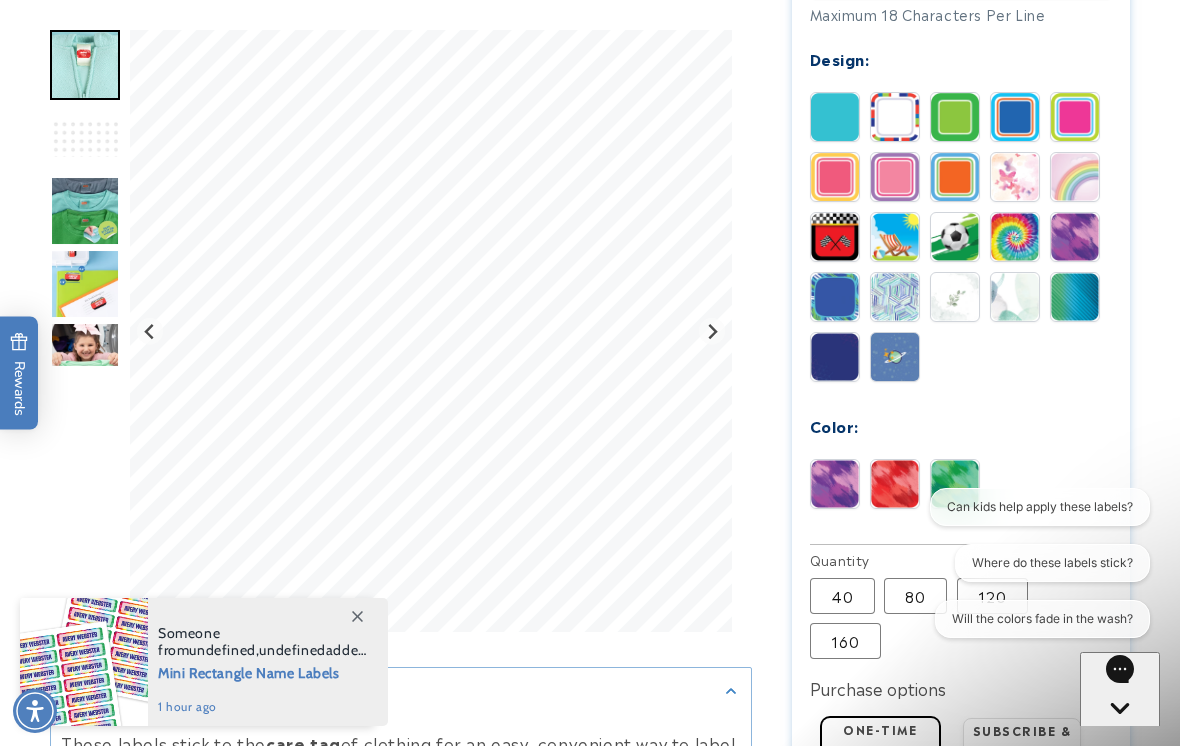 click at bounding box center [1075, 117] 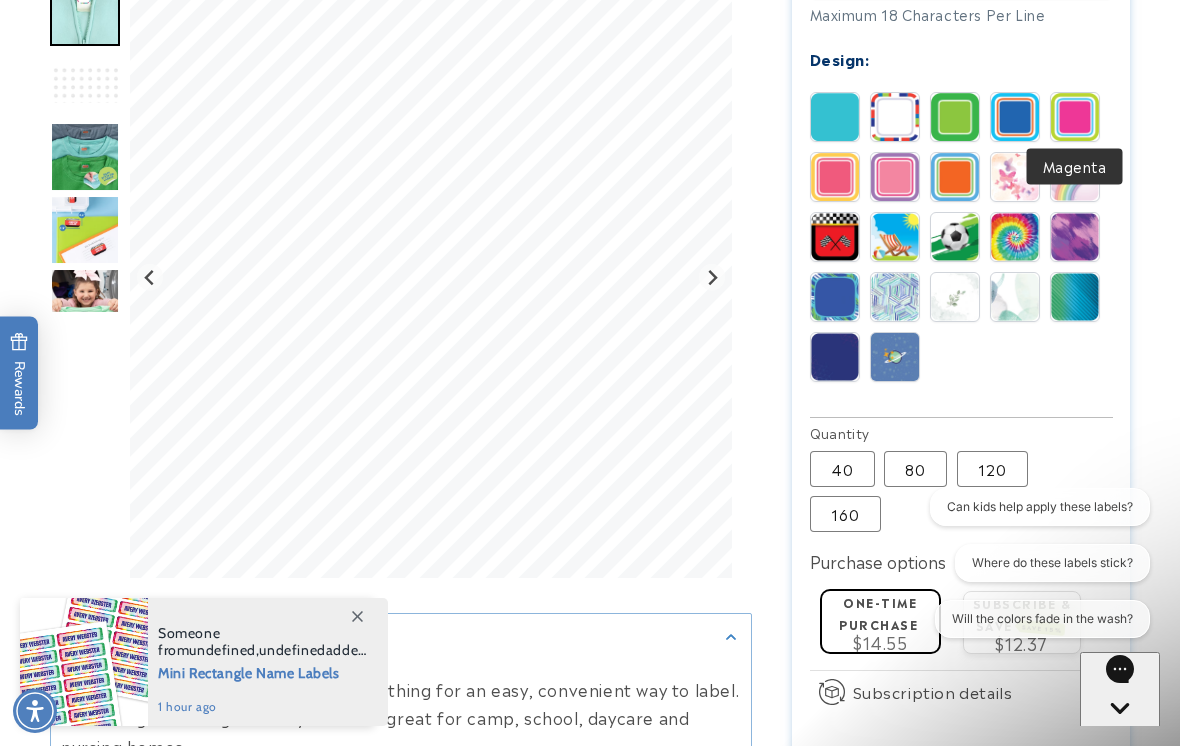 click at bounding box center (895, 177) 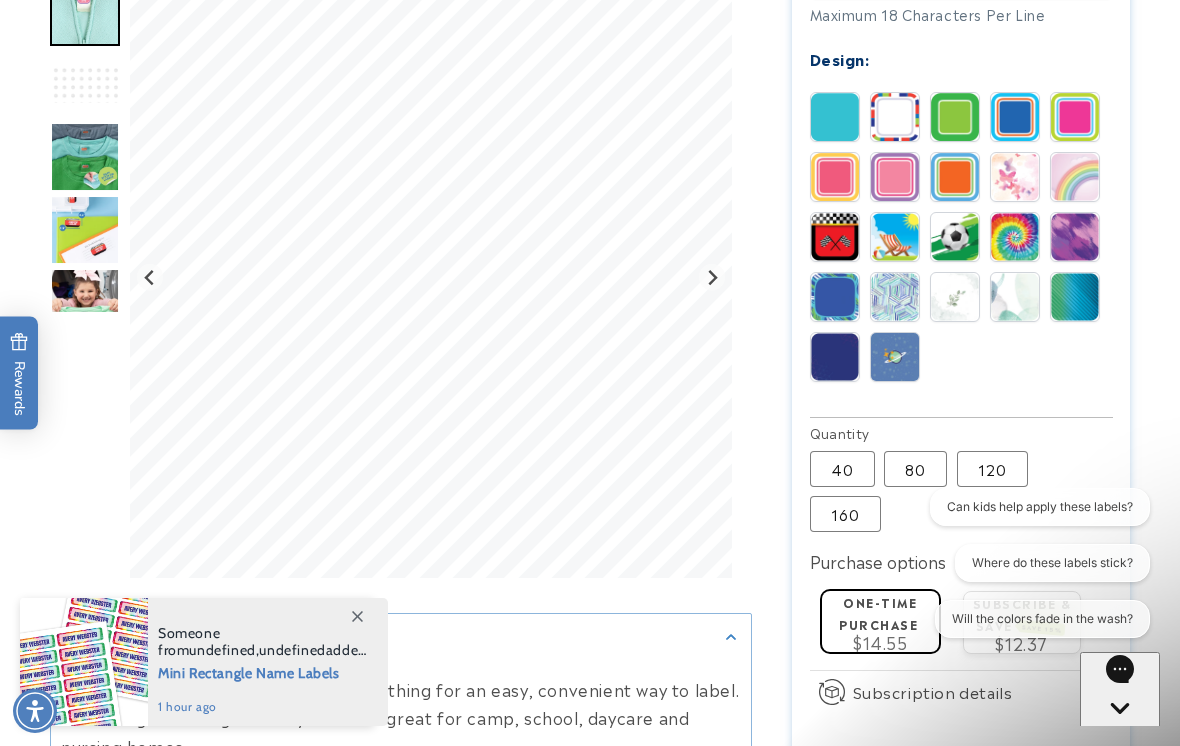 click at bounding box center (1015, 177) 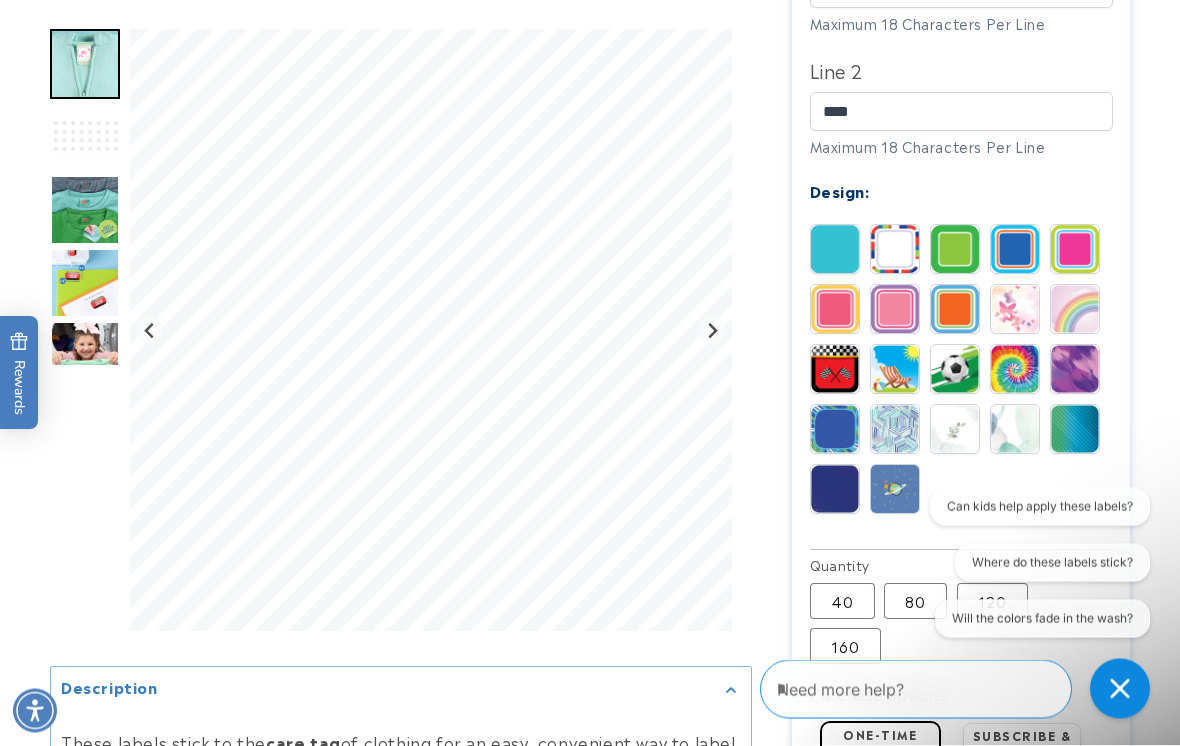 scroll, scrollTop: 845, scrollLeft: 0, axis: vertical 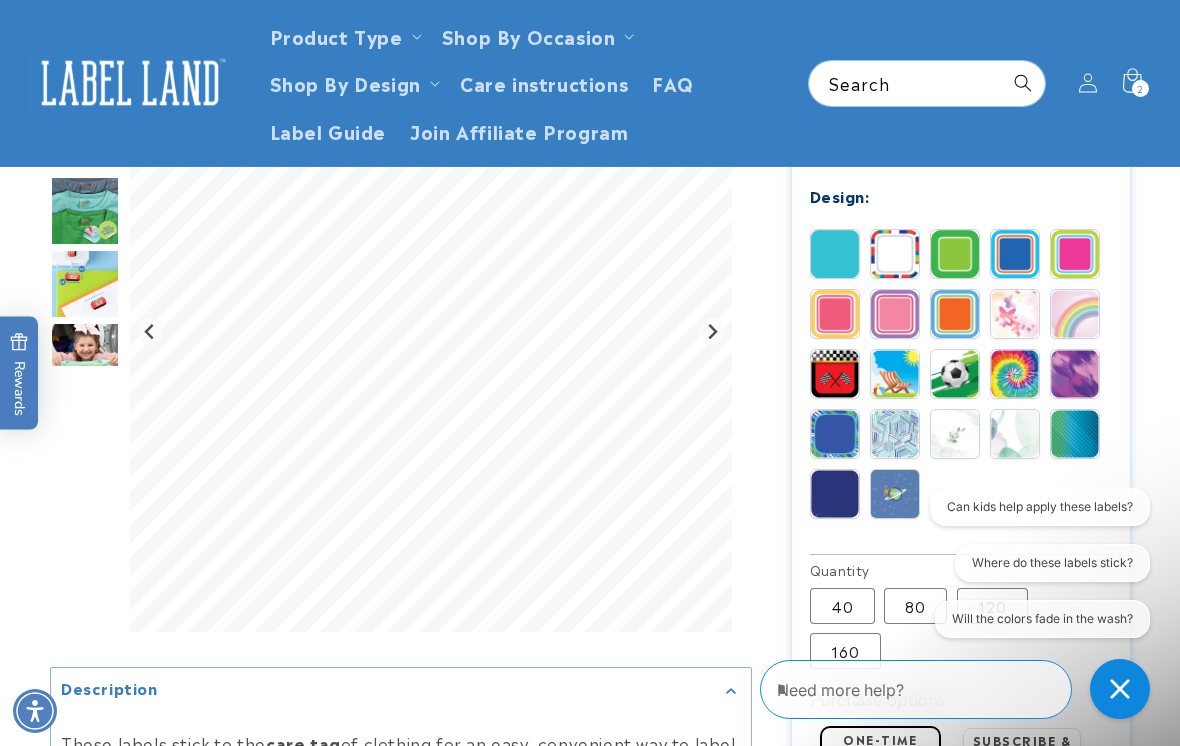click at bounding box center [1075, 374] 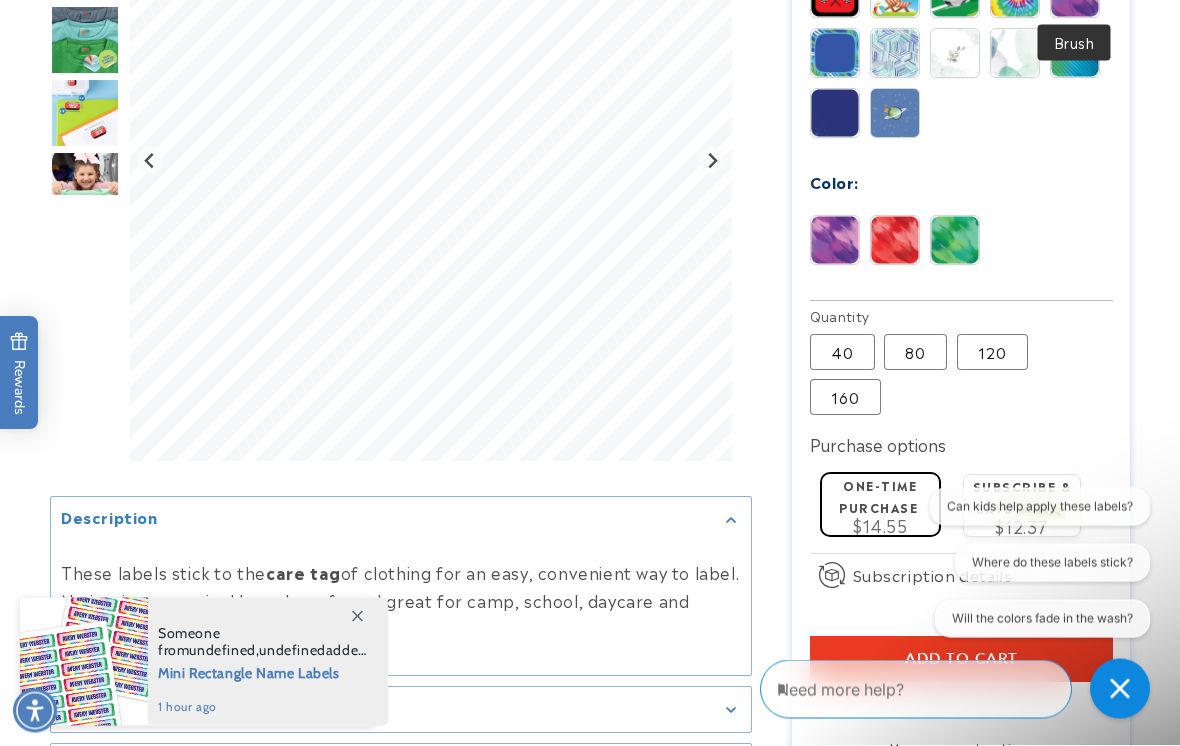 scroll, scrollTop: 1238, scrollLeft: 0, axis: vertical 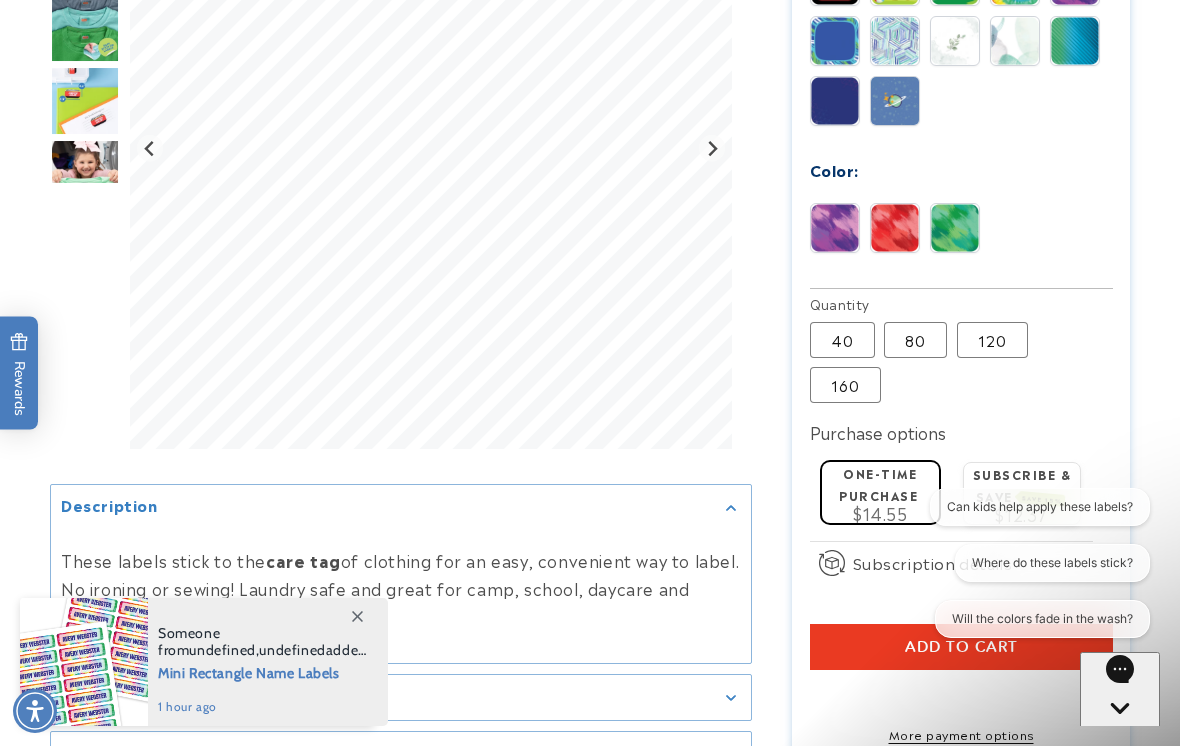 click at bounding box center (835, 228) 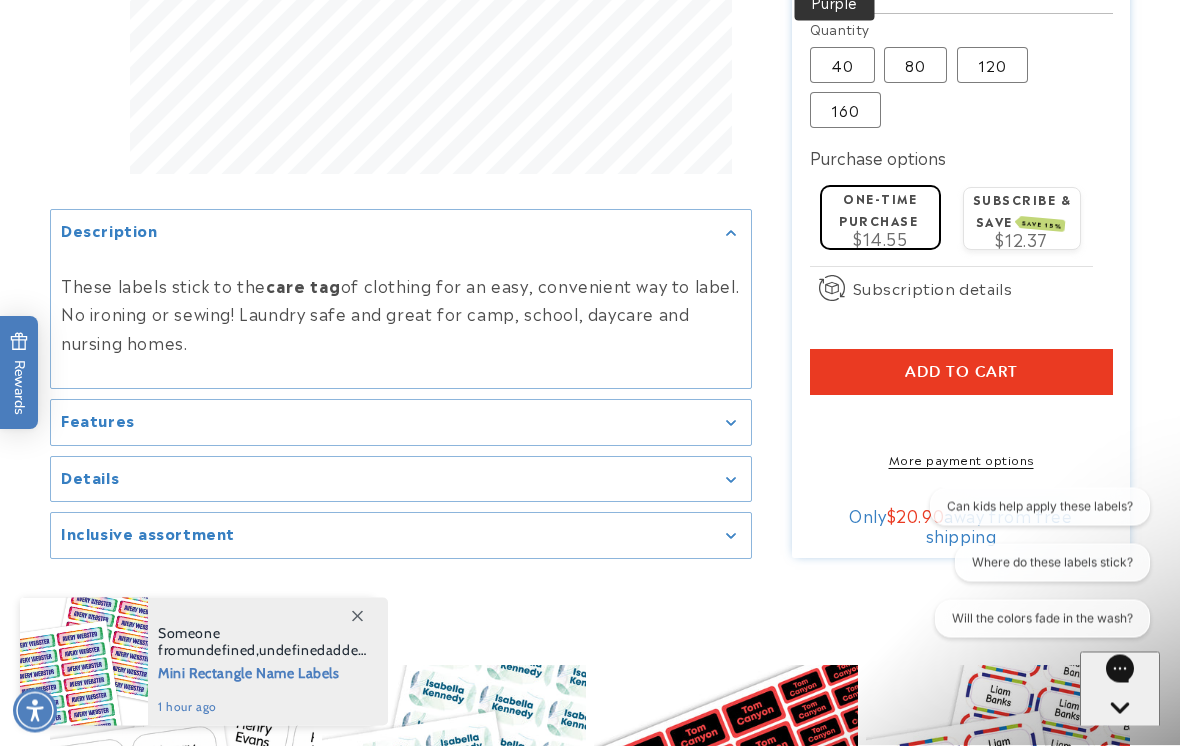 scroll, scrollTop: 1513, scrollLeft: 0, axis: vertical 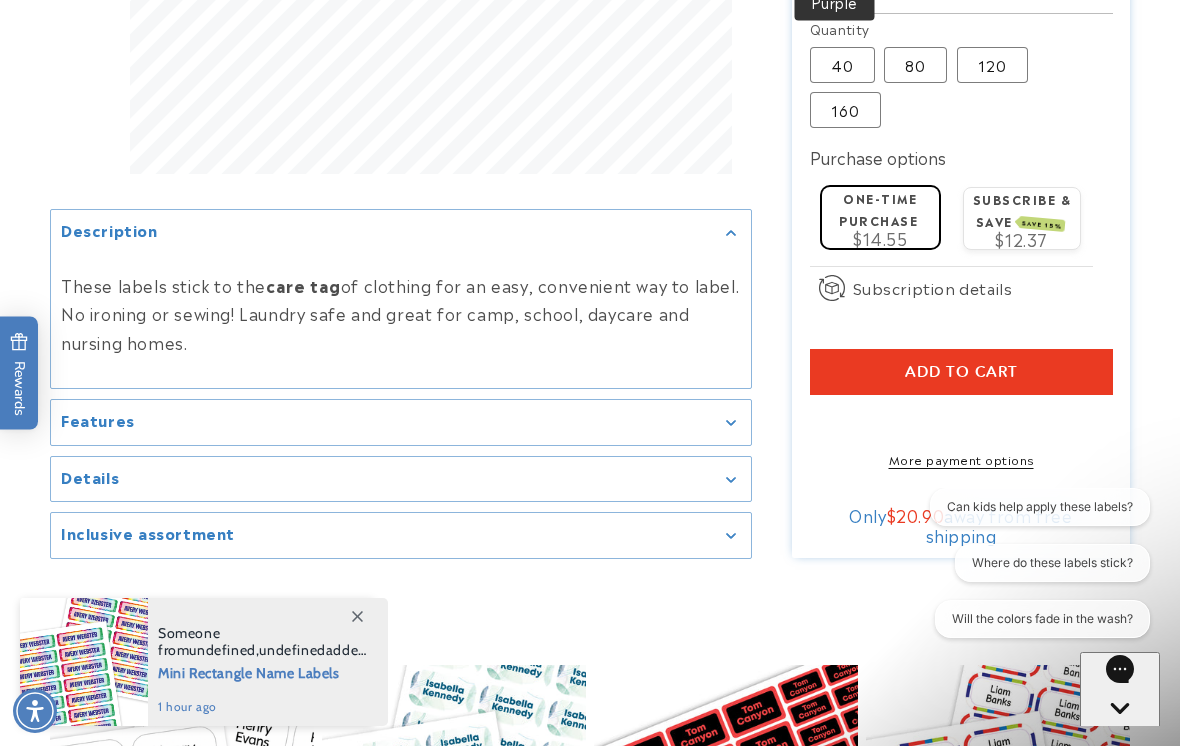 click on "Add to cart" at bounding box center [961, 372] 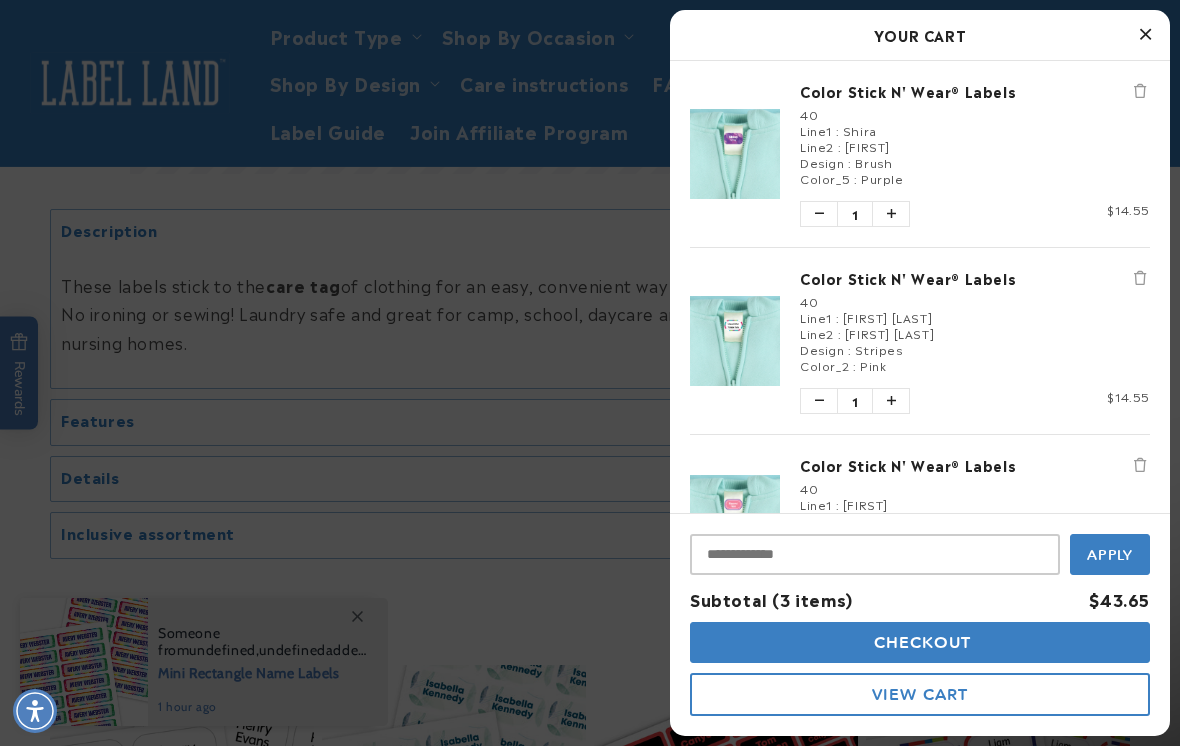 click at bounding box center (1145, 35) 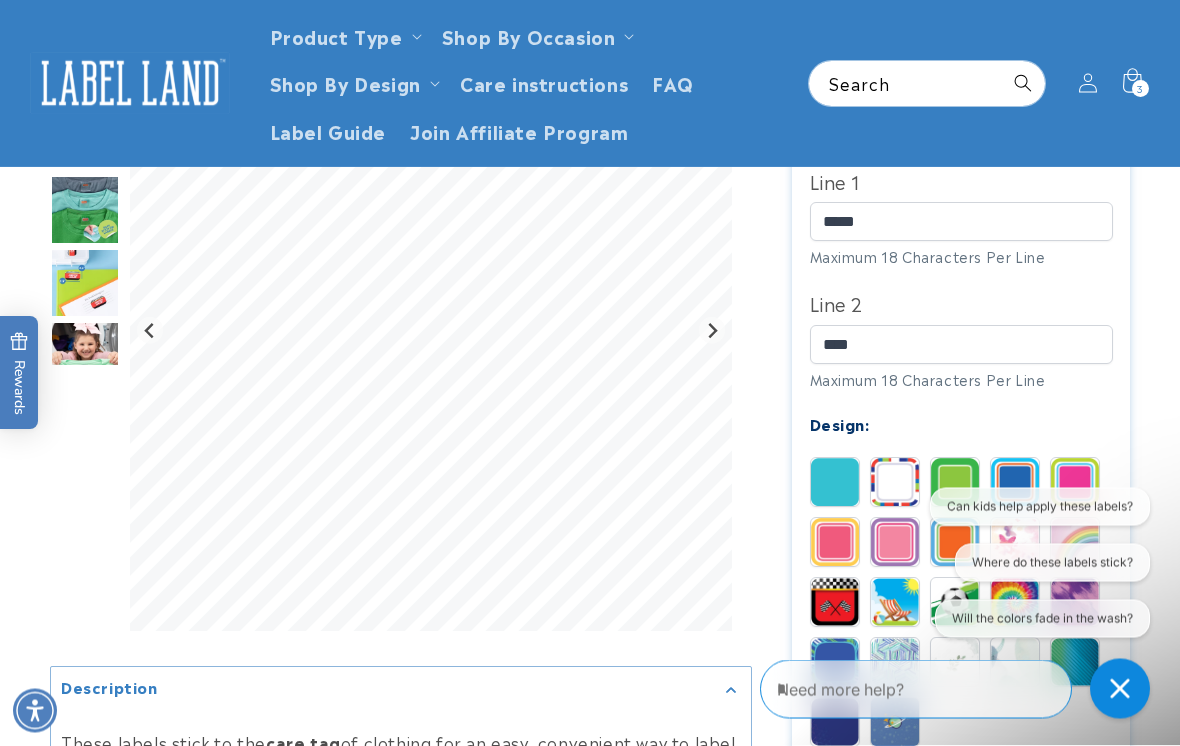 scroll, scrollTop: 600, scrollLeft: 0, axis: vertical 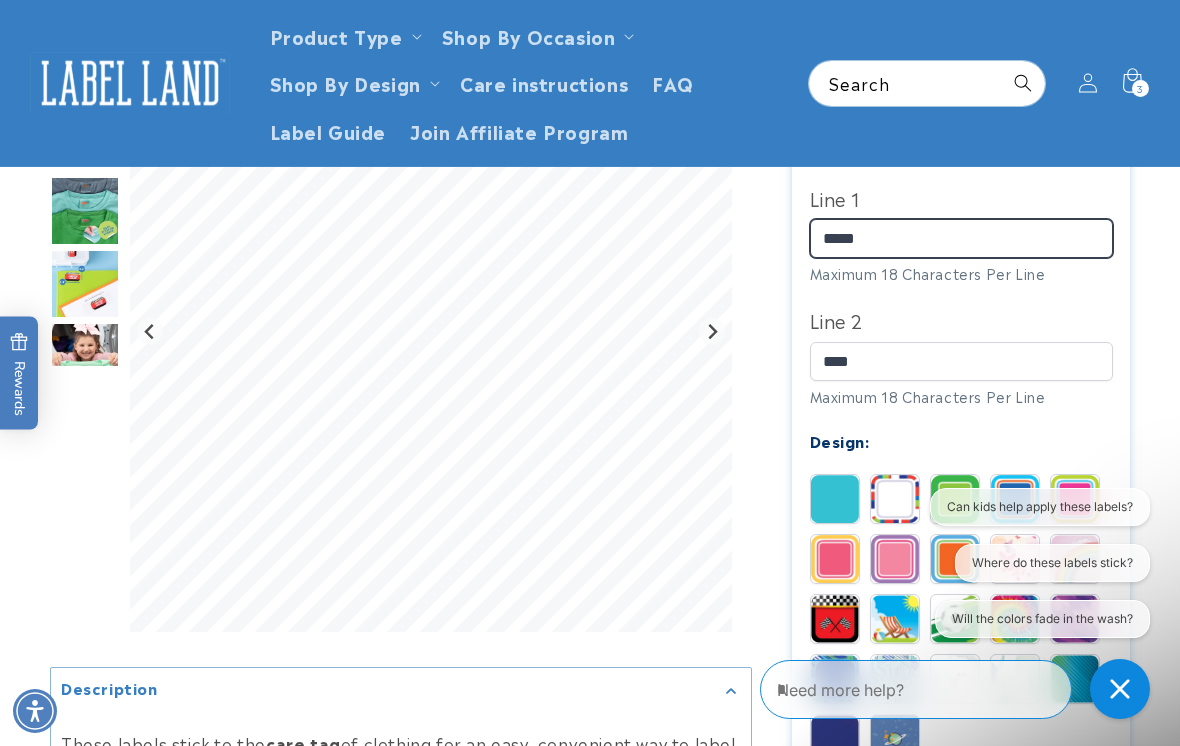 click on "*****" at bounding box center [961, 238] 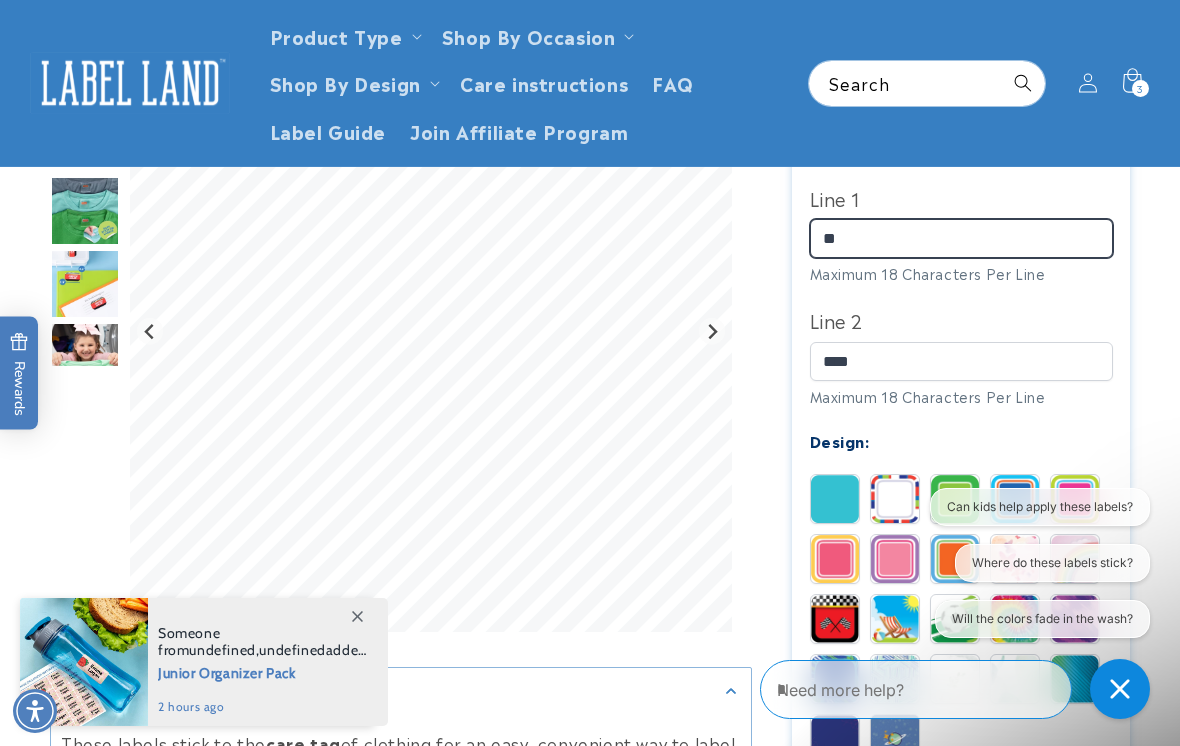 type on "*" 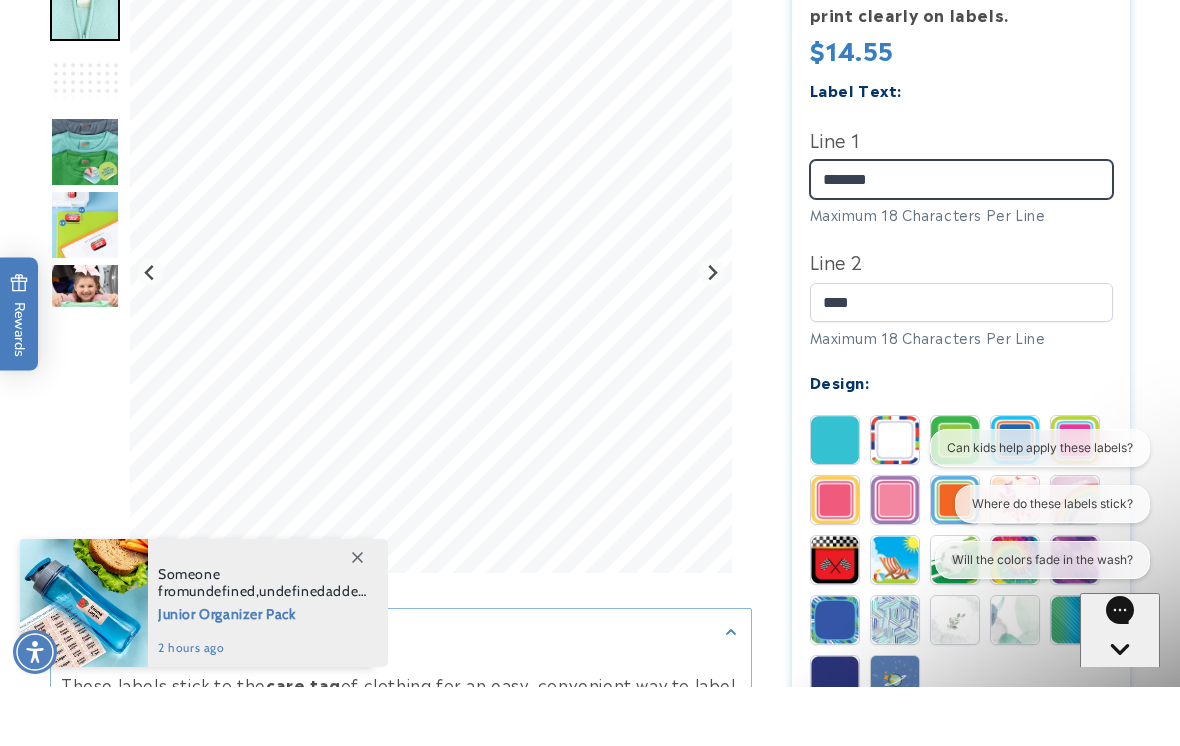 type on "*******" 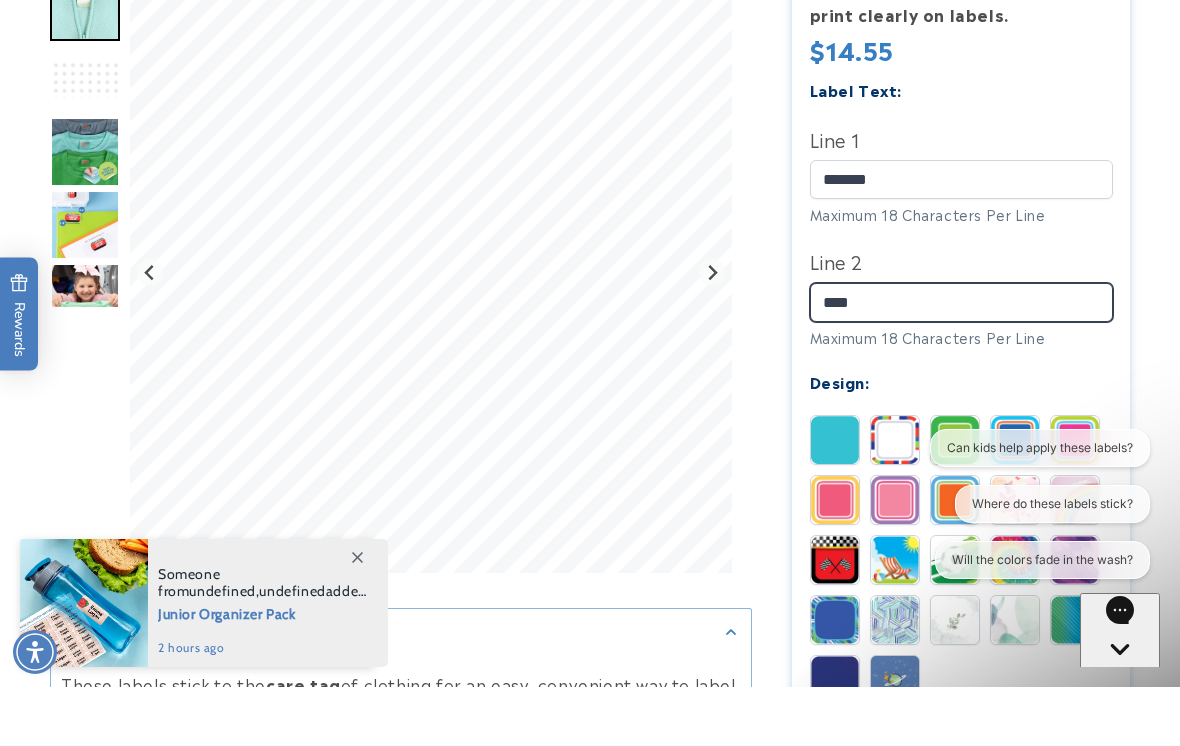 click on "****" at bounding box center (961, 361) 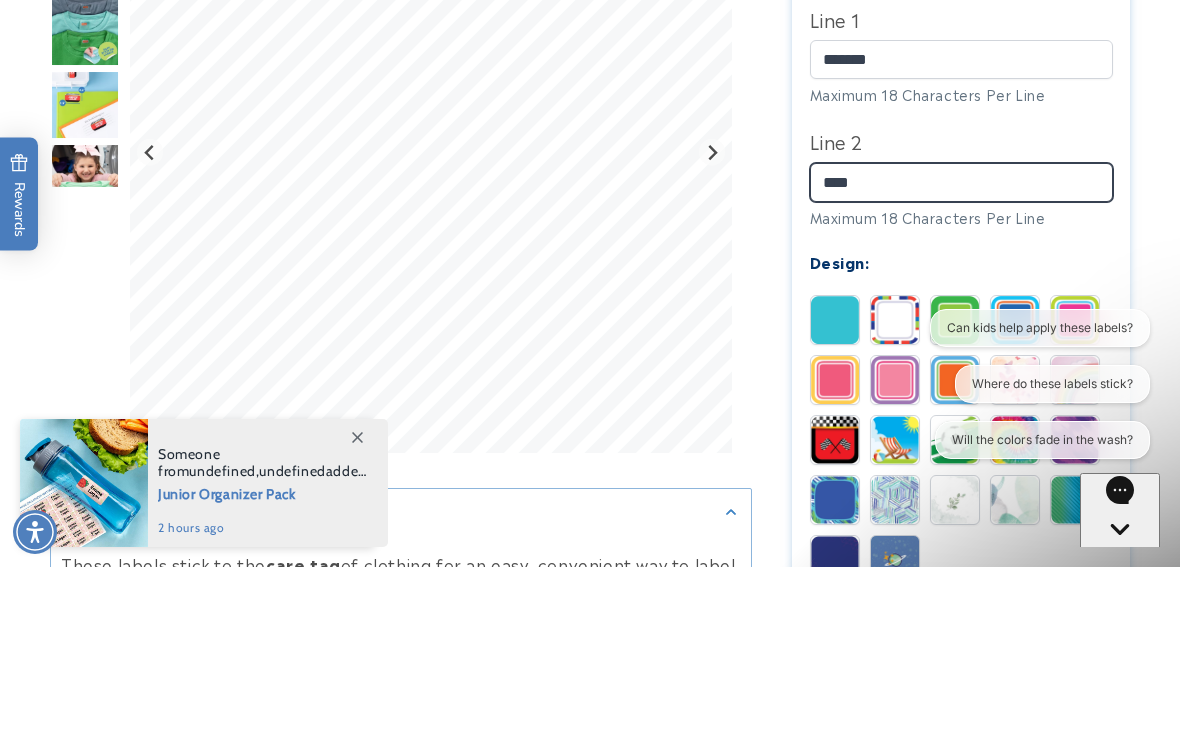 click on "****" at bounding box center [961, 361] 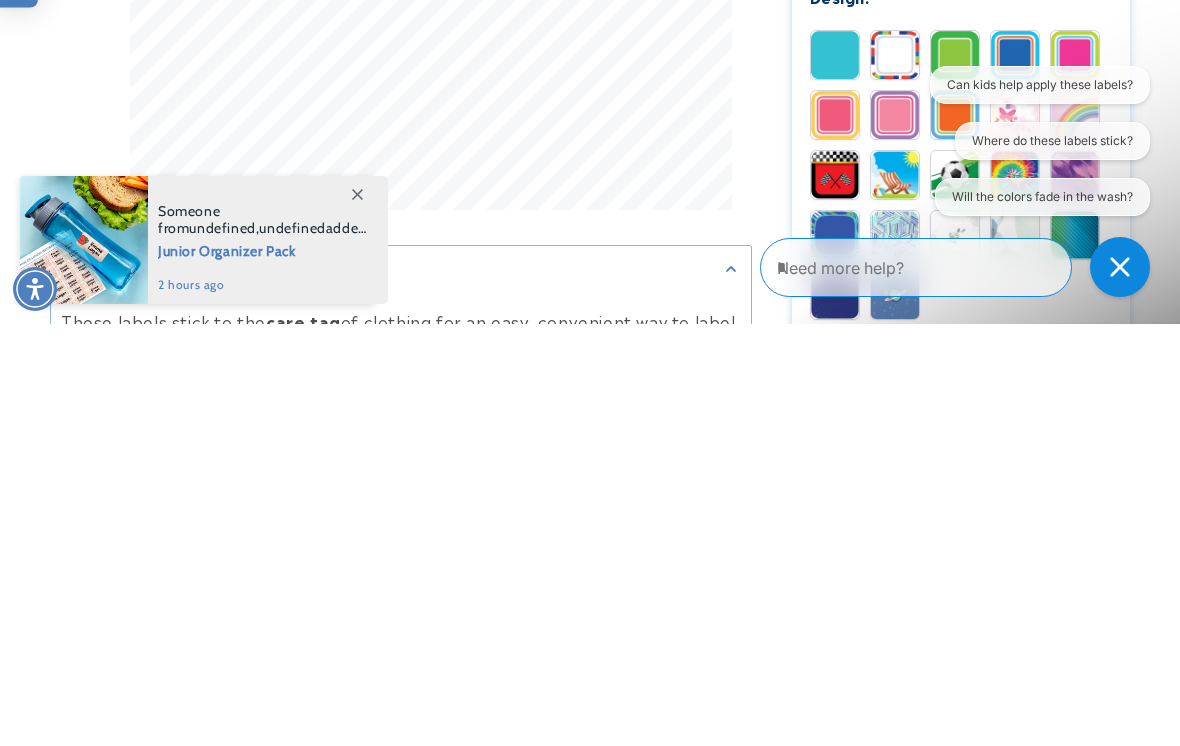 type on "*****" 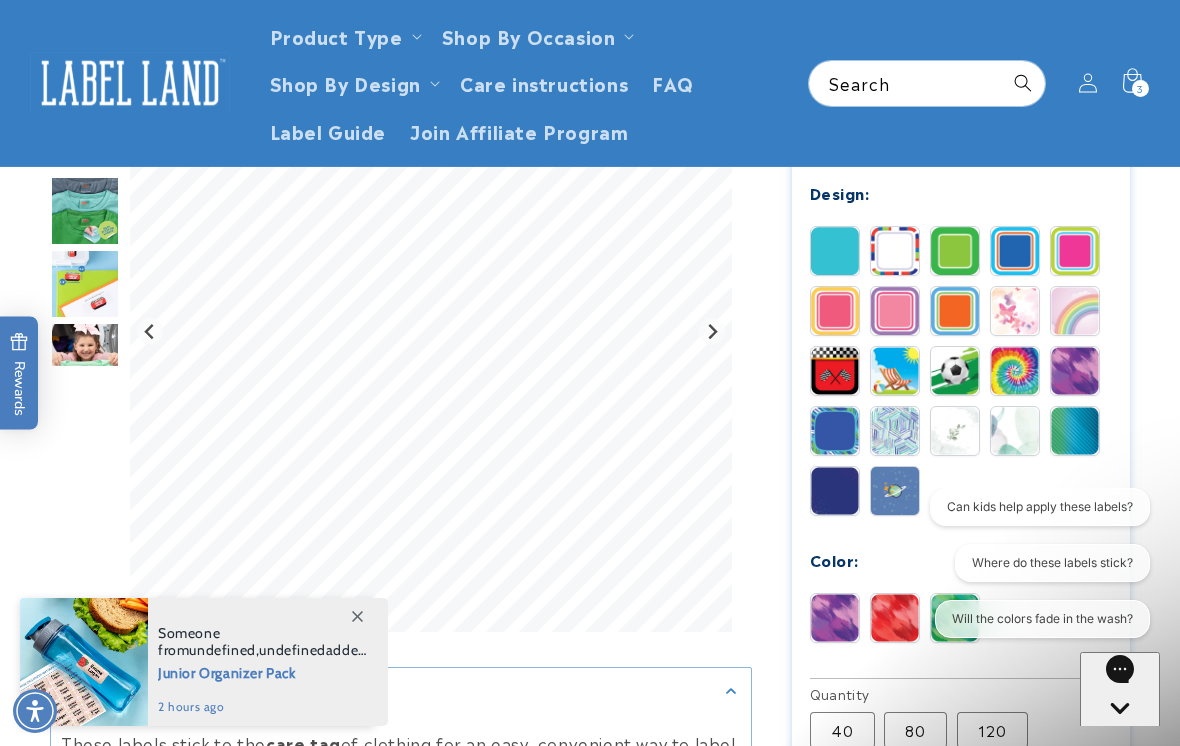 scroll, scrollTop: 846, scrollLeft: 0, axis: vertical 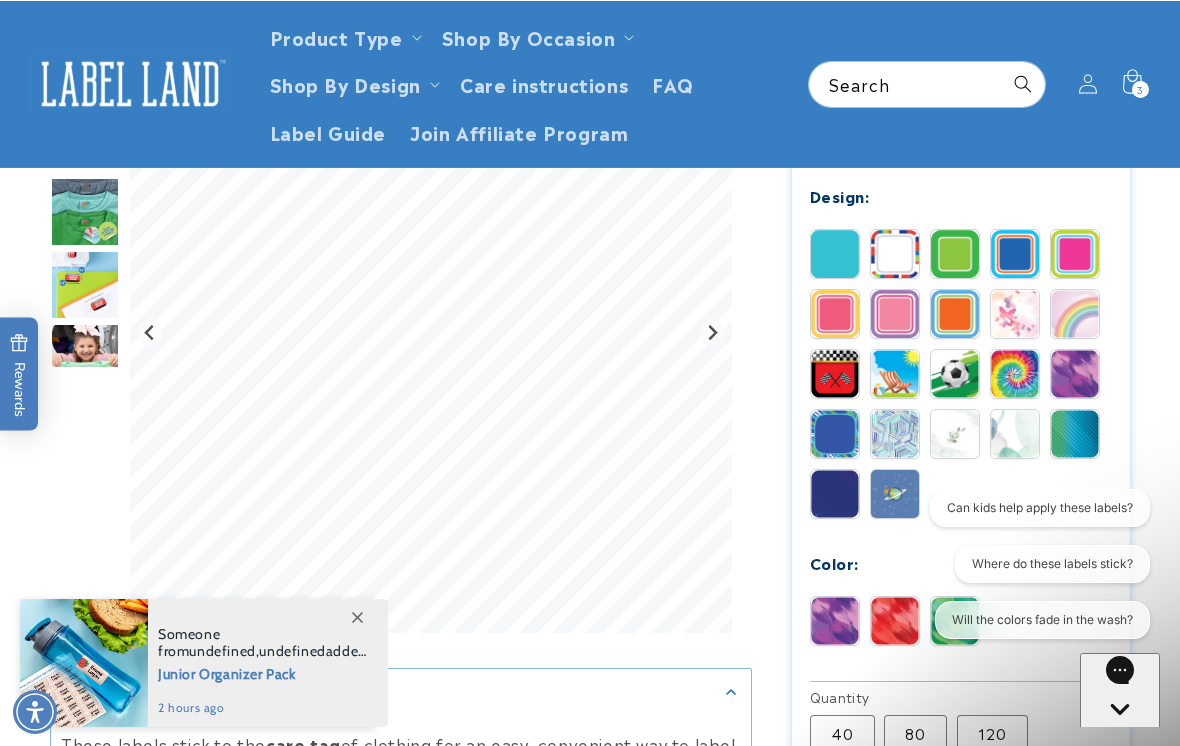 click at bounding box center [835, 493] 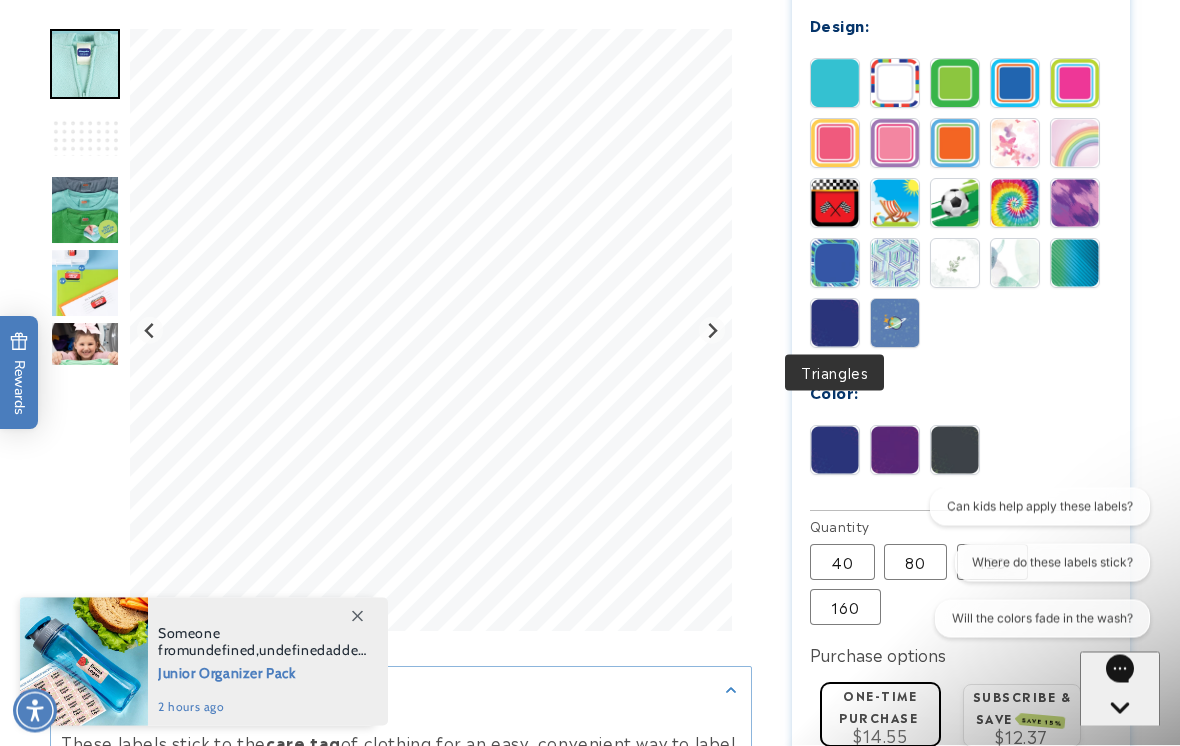 scroll, scrollTop: 1016, scrollLeft: 0, axis: vertical 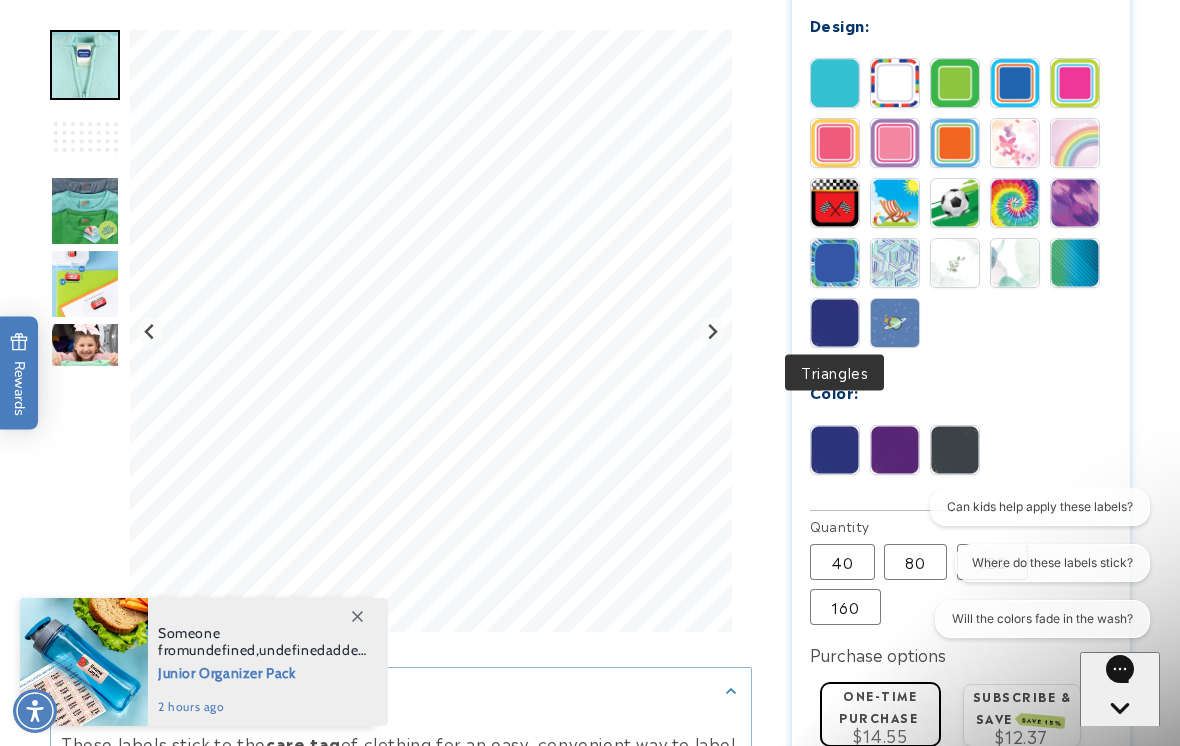 click at bounding box center [895, 450] 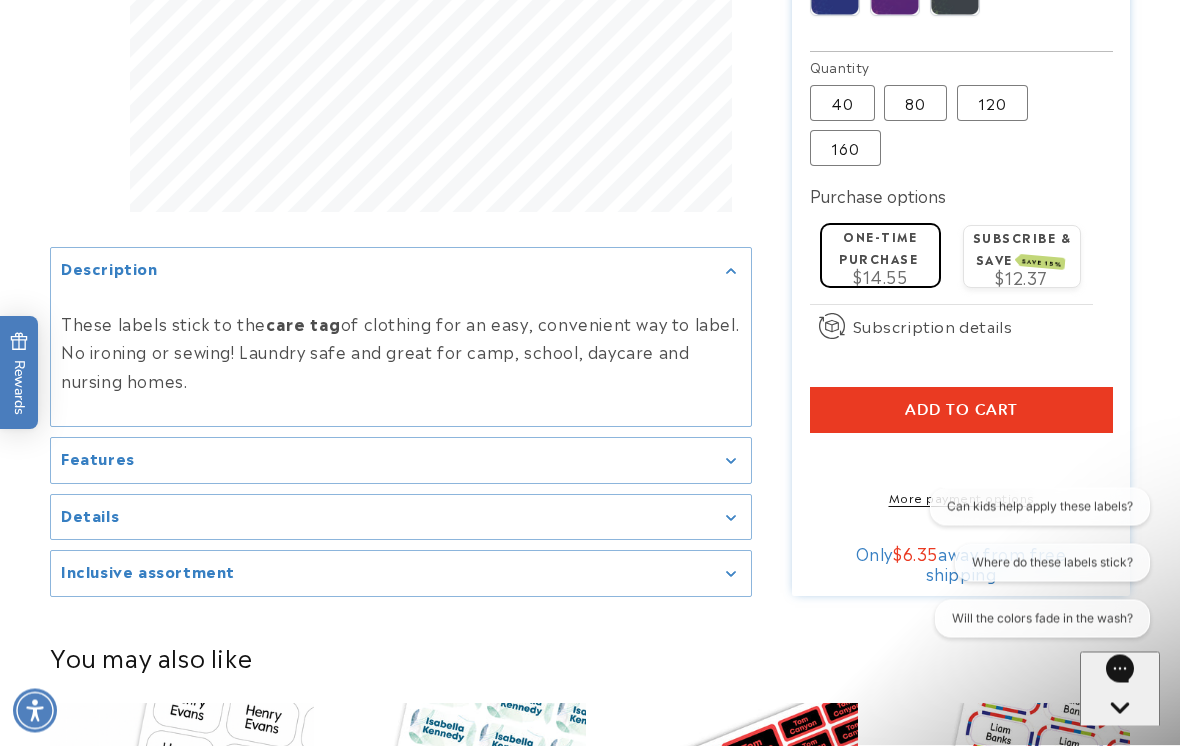 click on "Add to cart" at bounding box center (961, 411) 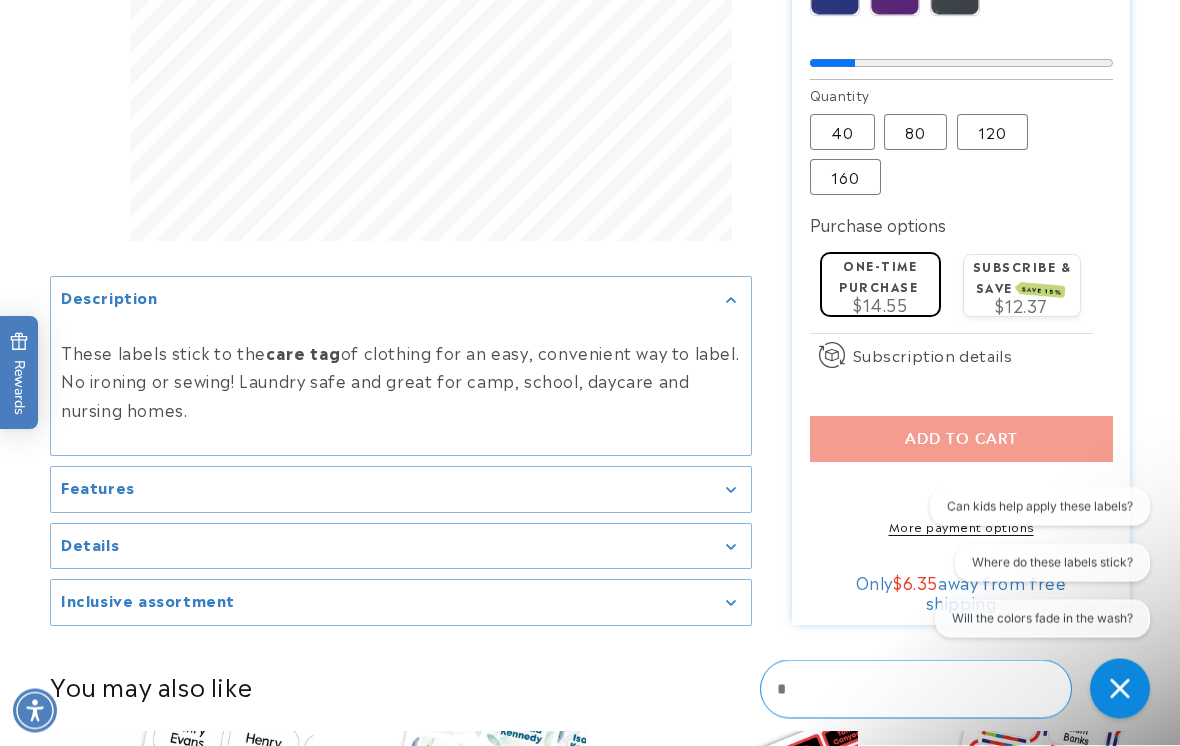 scroll, scrollTop: 1475, scrollLeft: 0, axis: vertical 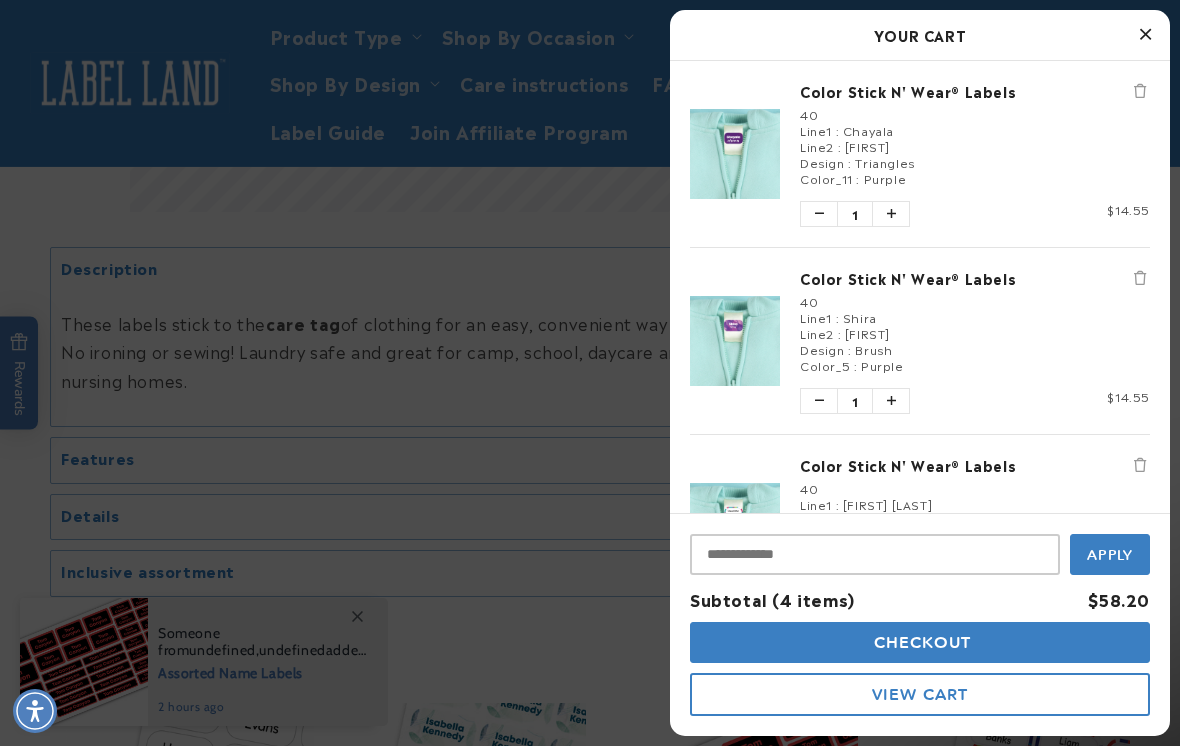 click at bounding box center (1145, 35) 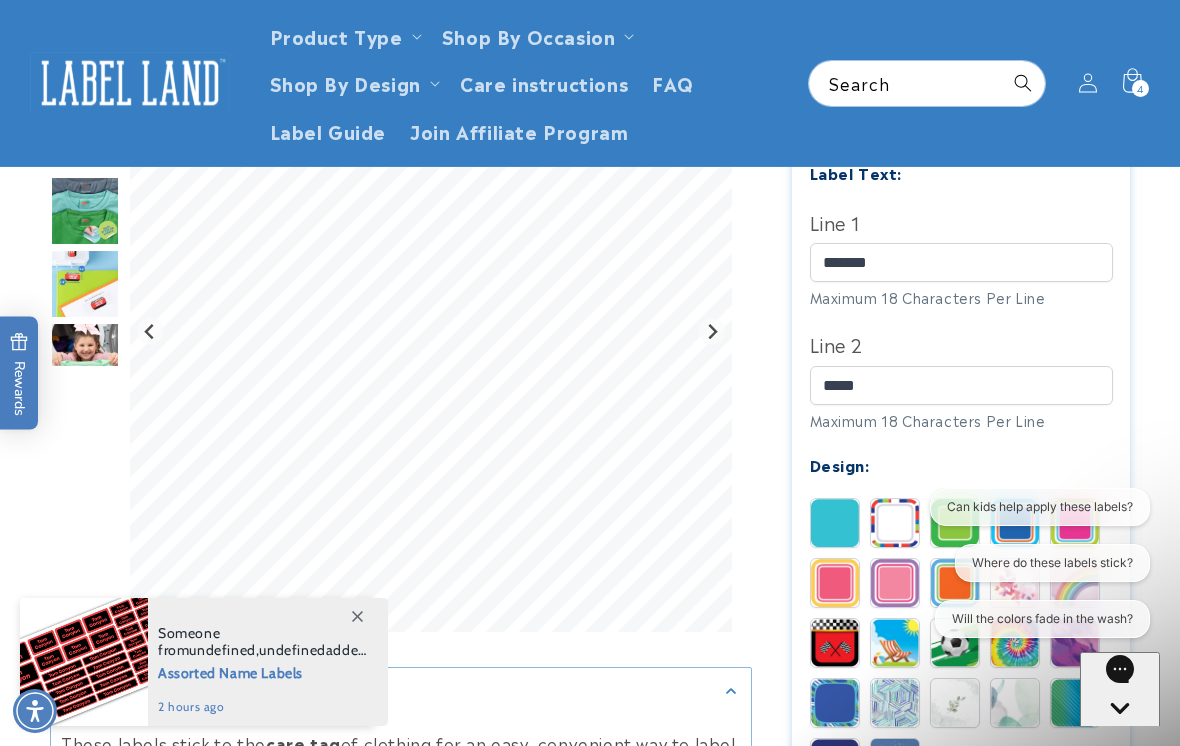 scroll, scrollTop: 569, scrollLeft: 0, axis: vertical 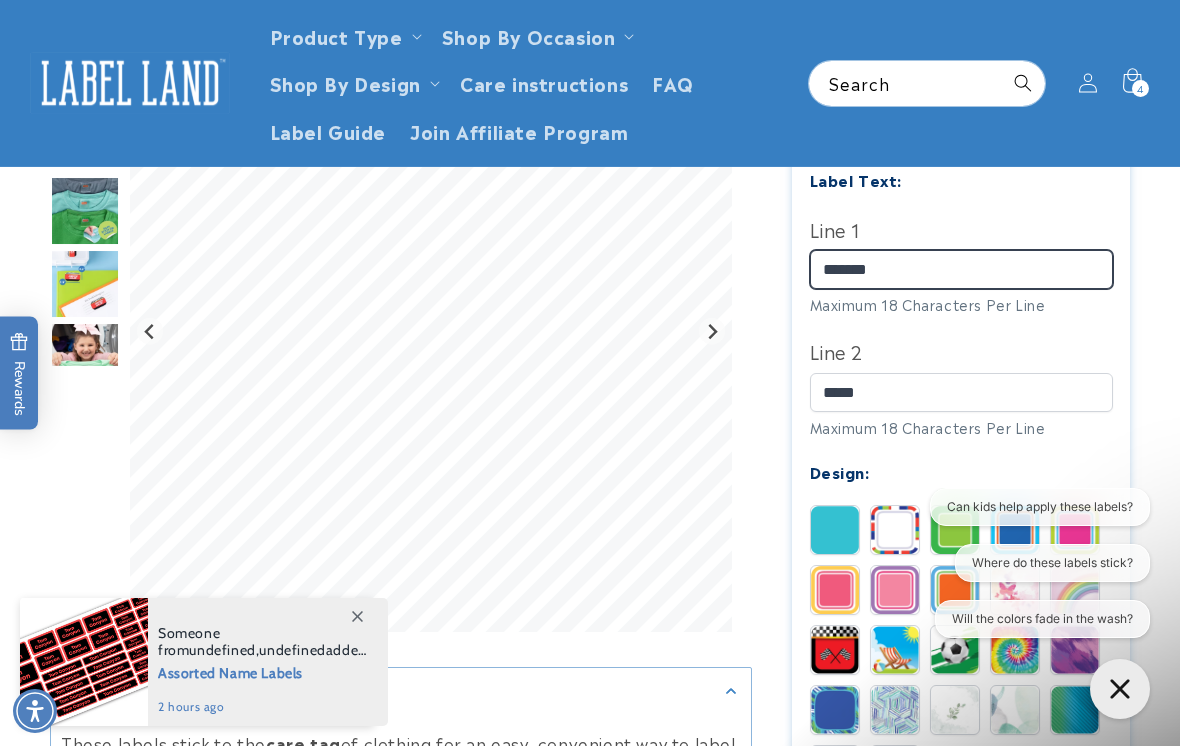 click on "*******" at bounding box center (961, 269) 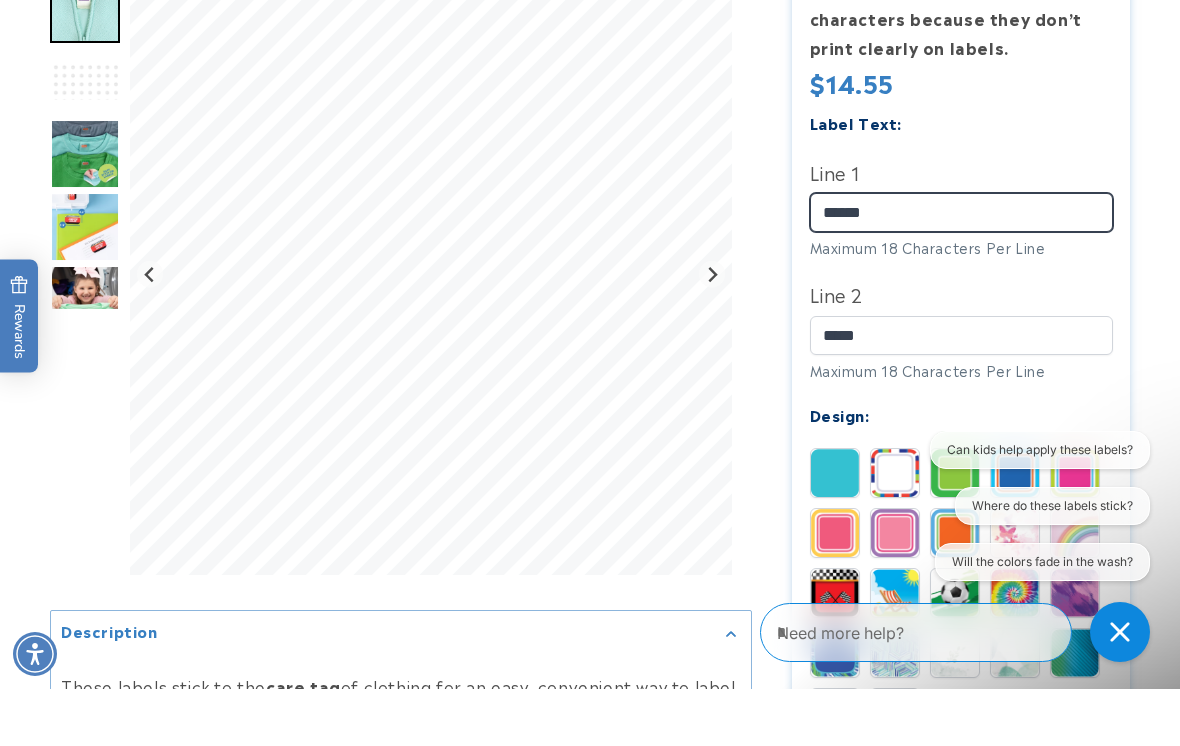 type on "******" 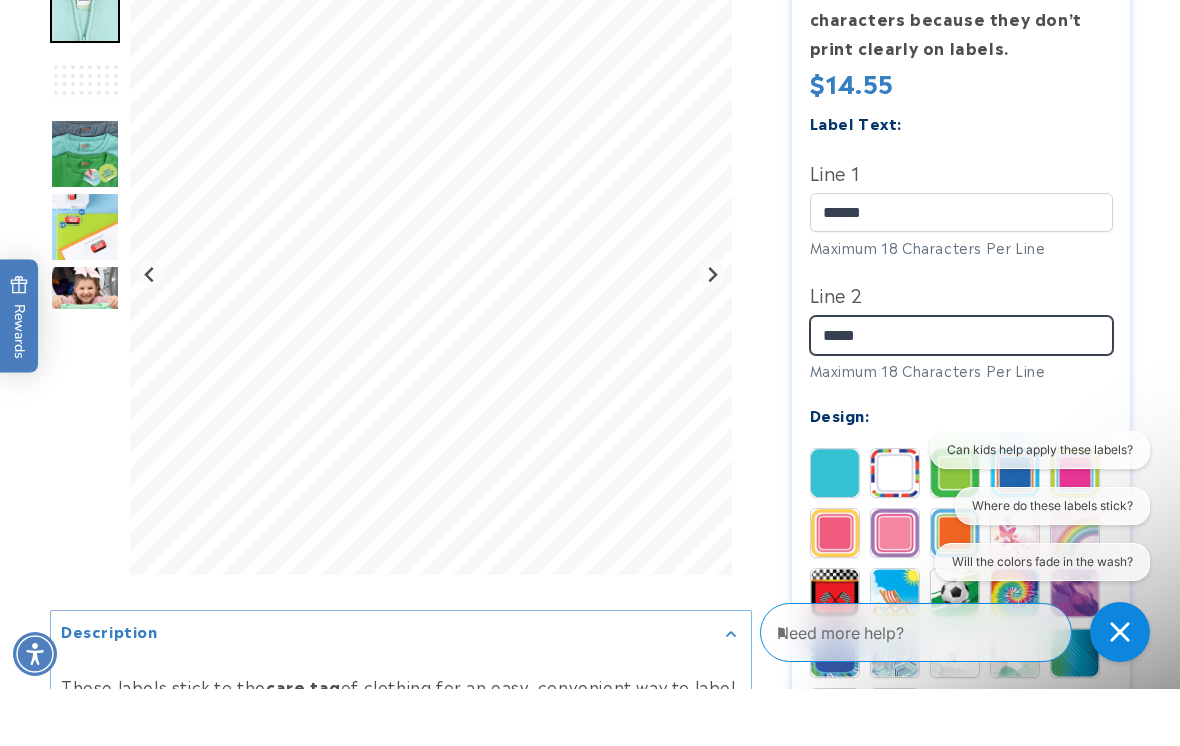 click on "*****" at bounding box center (961, 392) 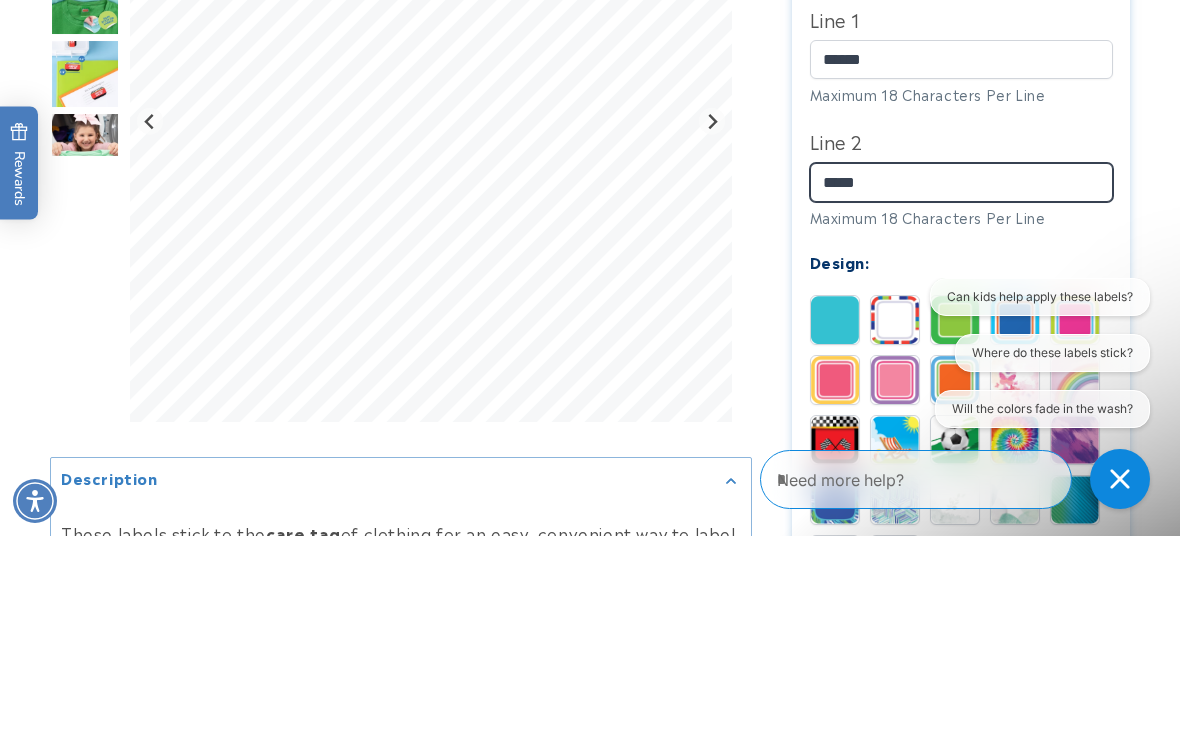 click on "*****" at bounding box center (961, 392) 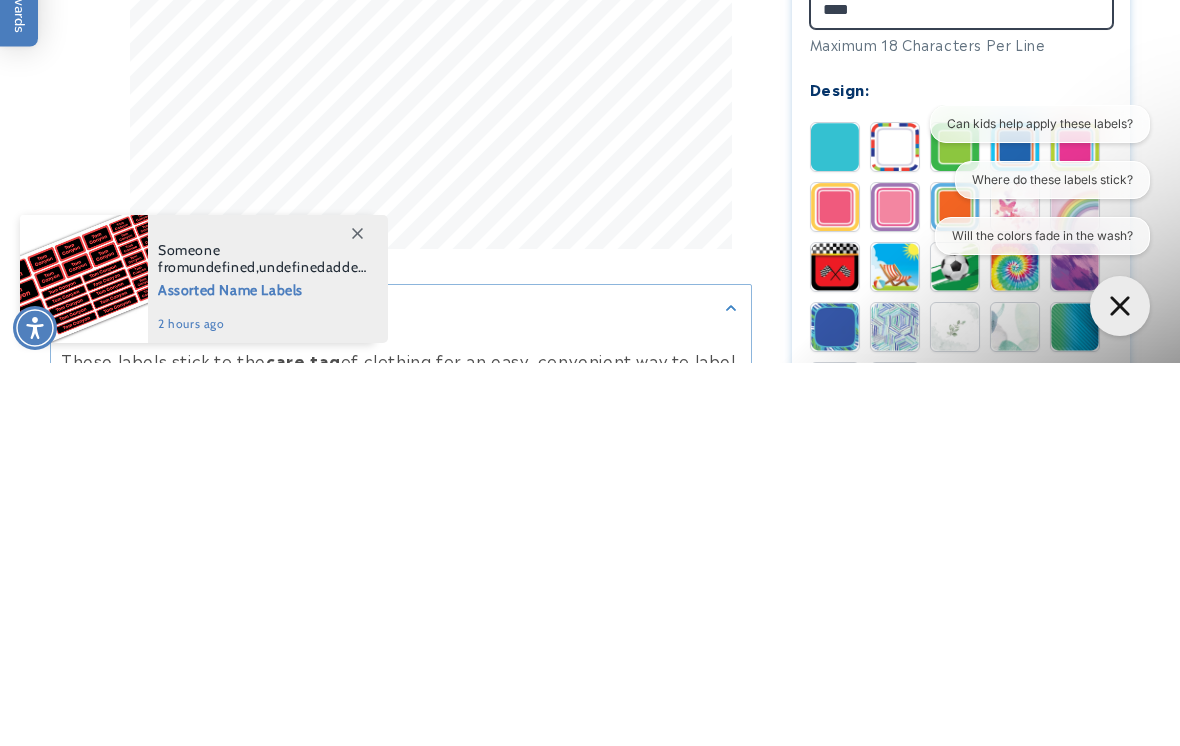 type on "****" 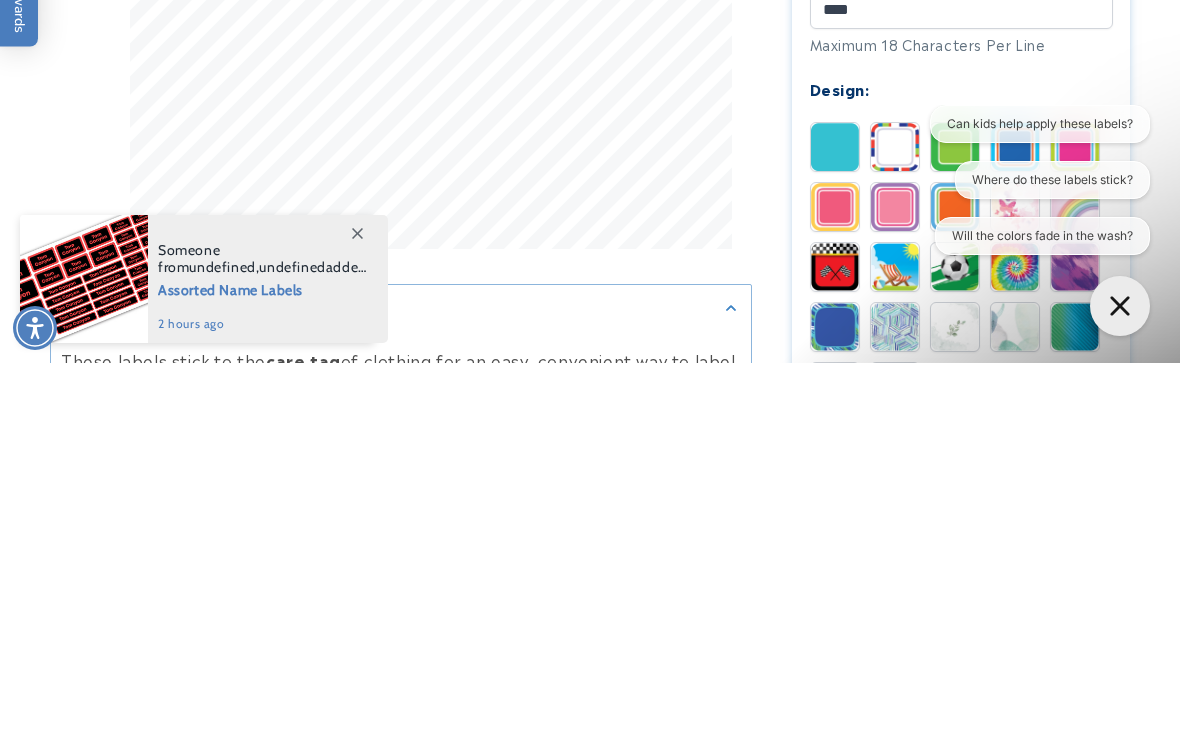 click at bounding box center [895, 530] 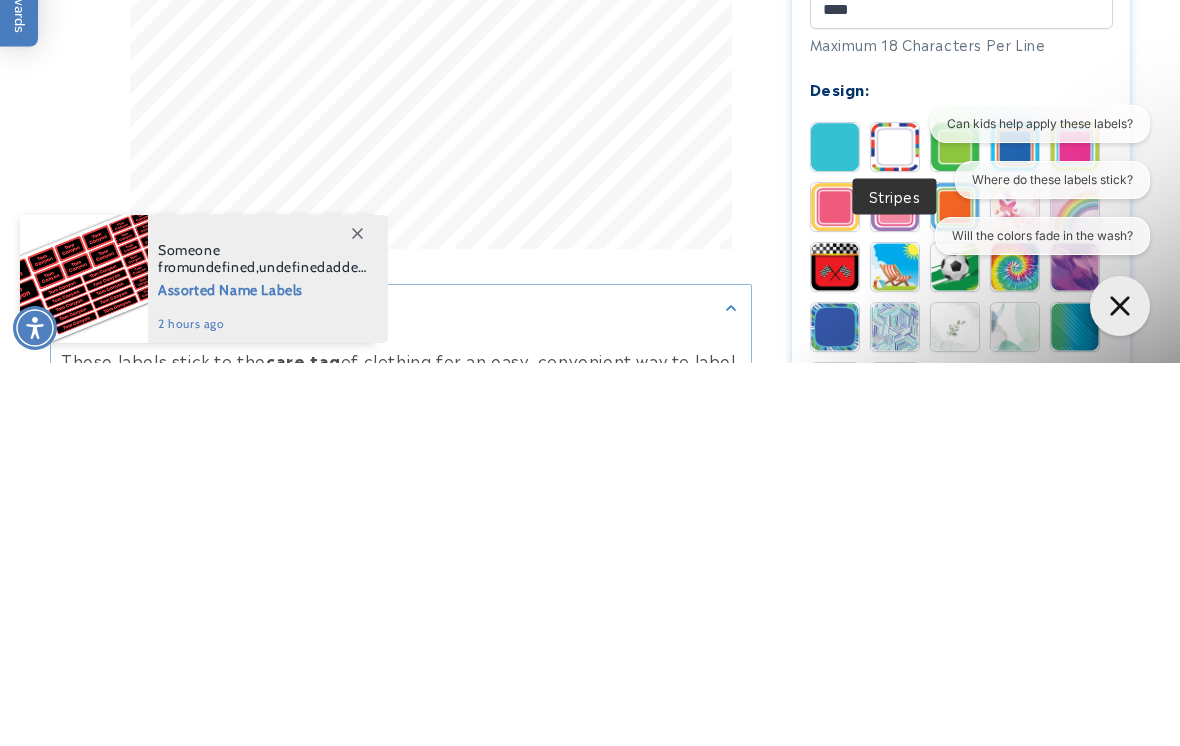 scroll, scrollTop: 952, scrollLeft: 0, axis: vertical 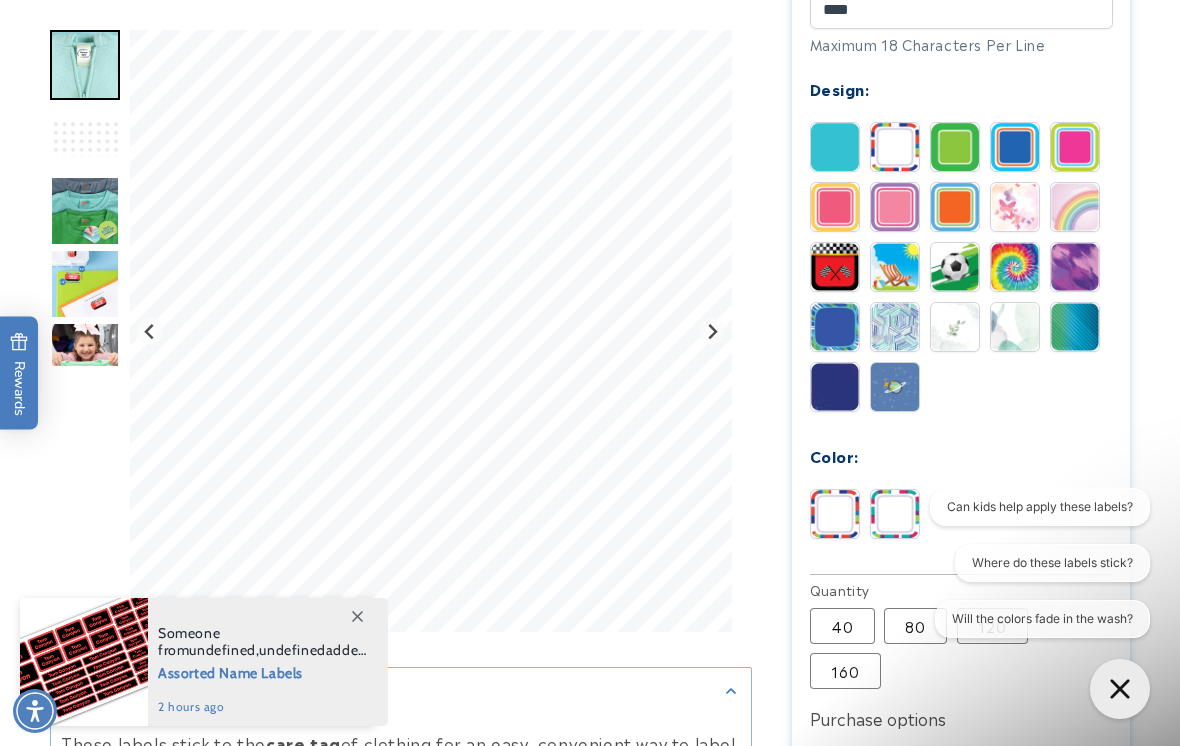 click at bounding box center (835, 147) 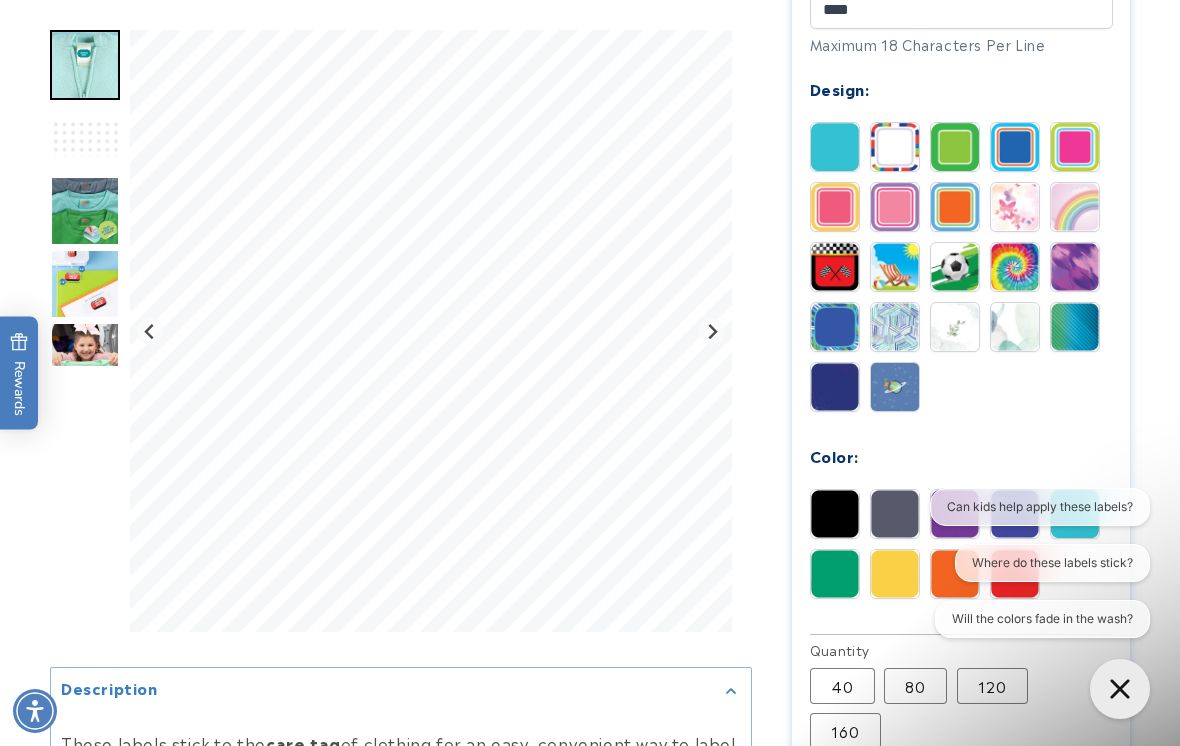 click at bounding box center [955, 327] 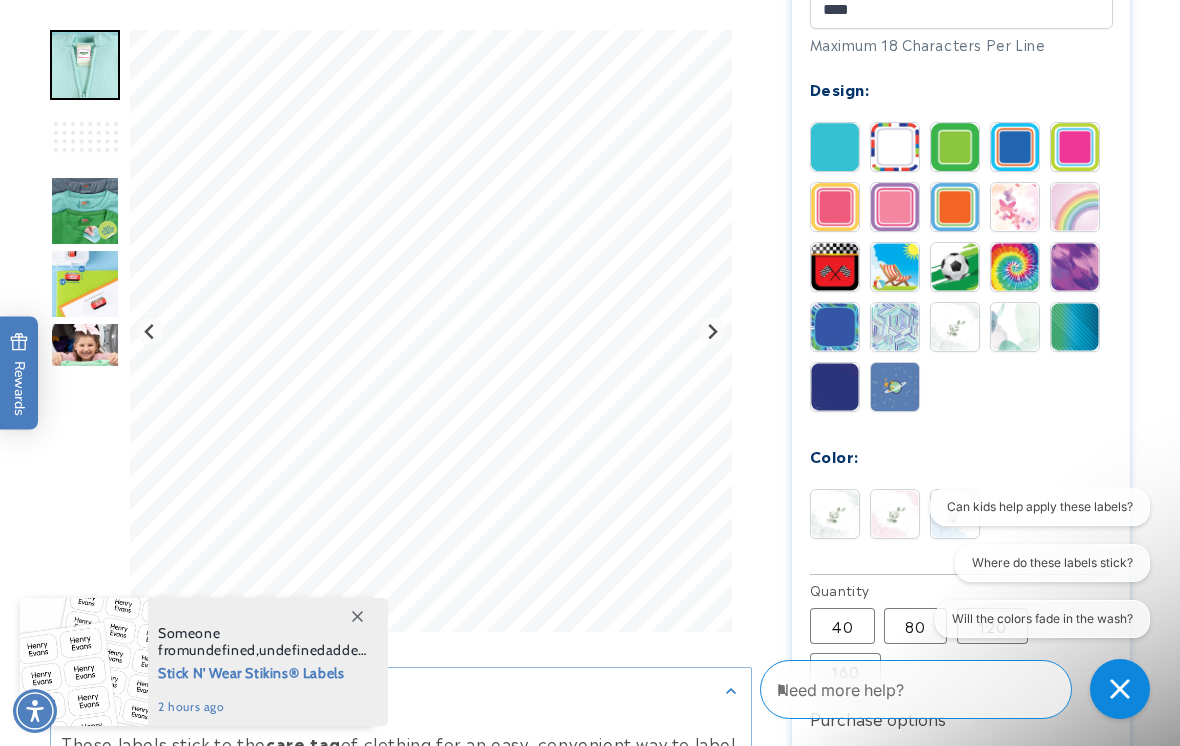 click at bounding box center (835, 387) 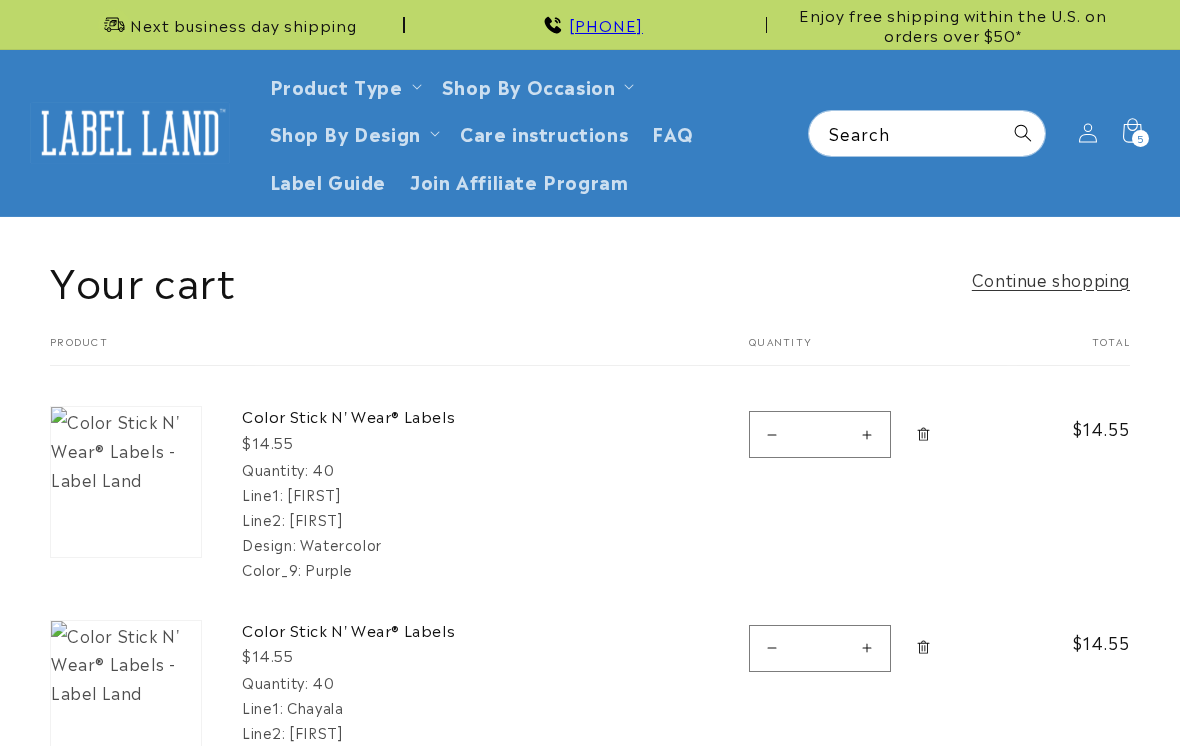 scroll, scrollTop: 0, scrollLeft: 0, axis: both 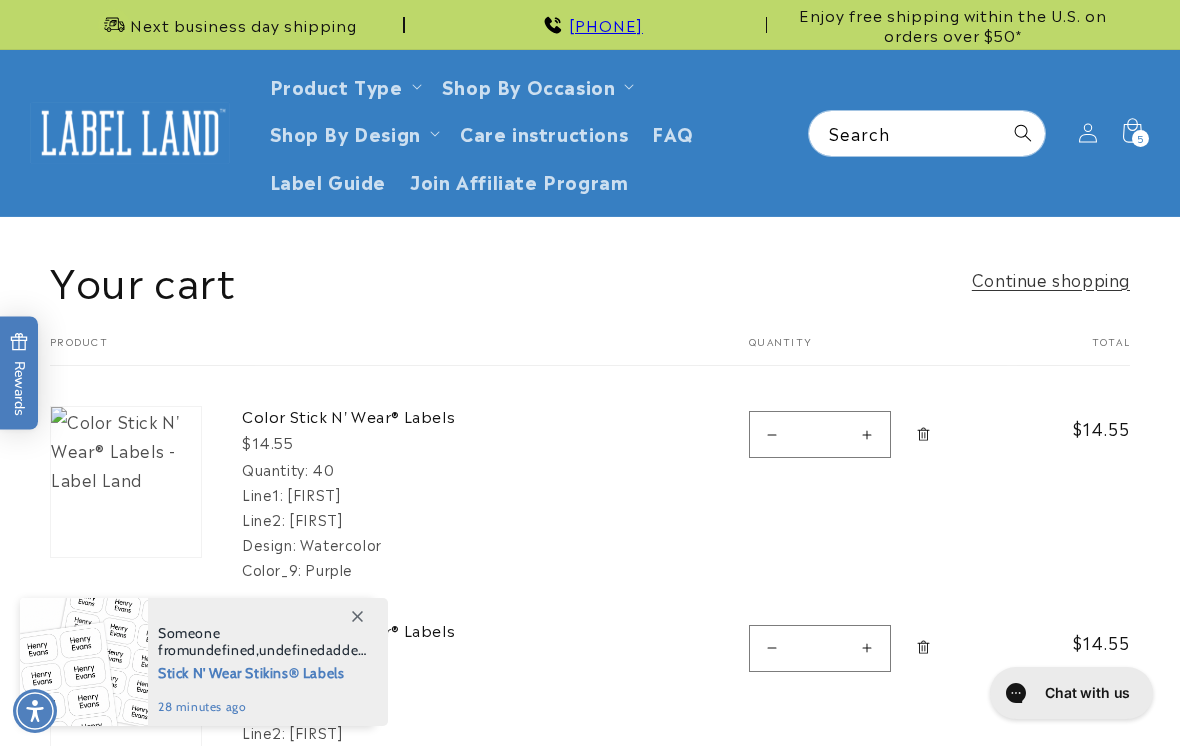click at bounding box center (126, 482) 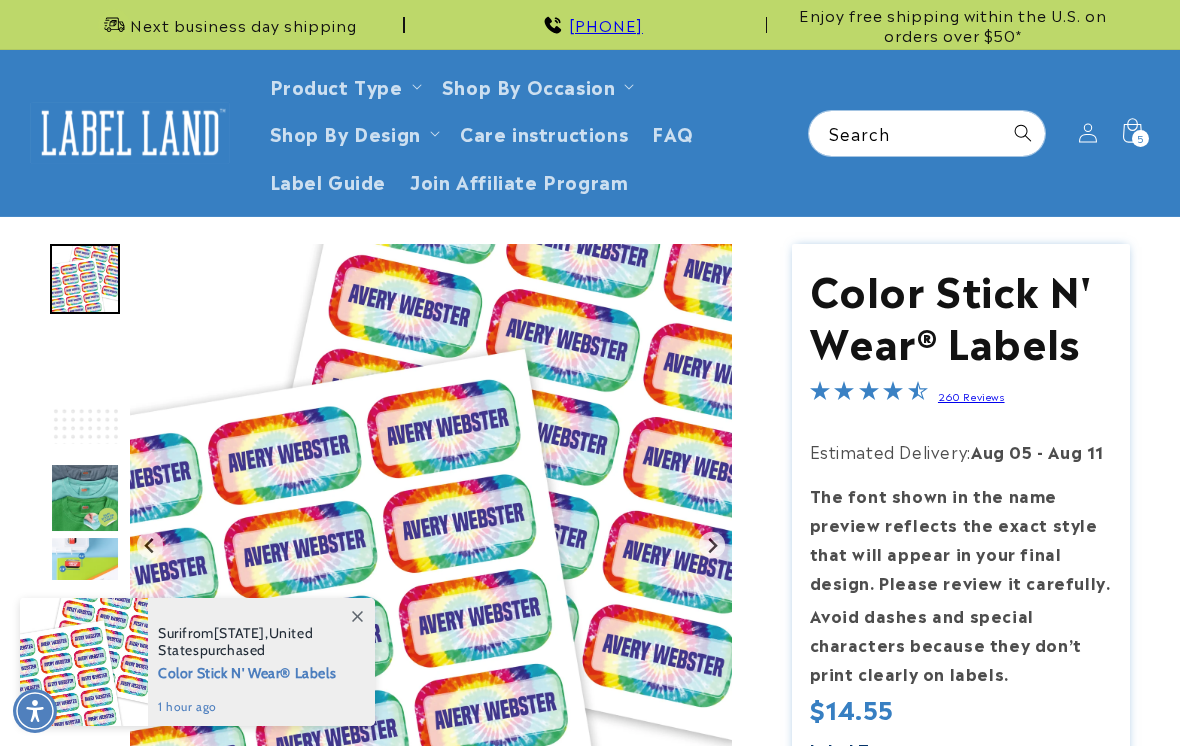 scroll, scrollTop: 0, scrollLeft: 0, axis: both 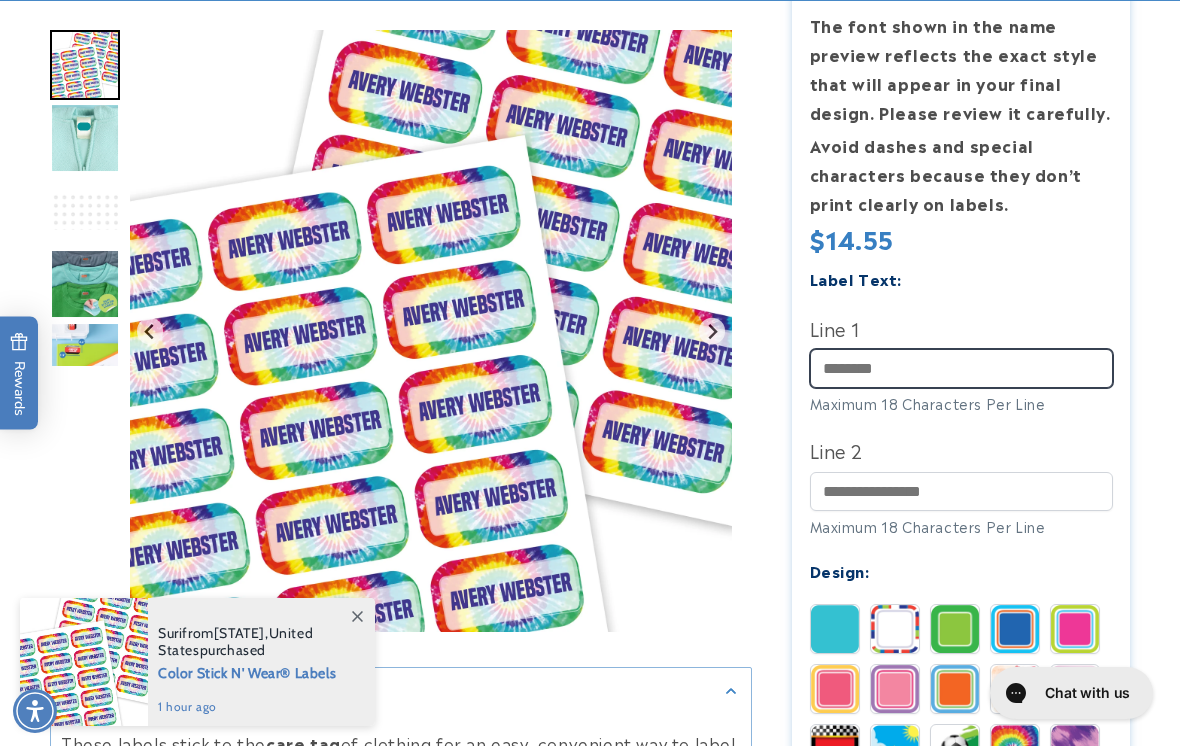 click on "Line 1" at bounding box center (961, 368) 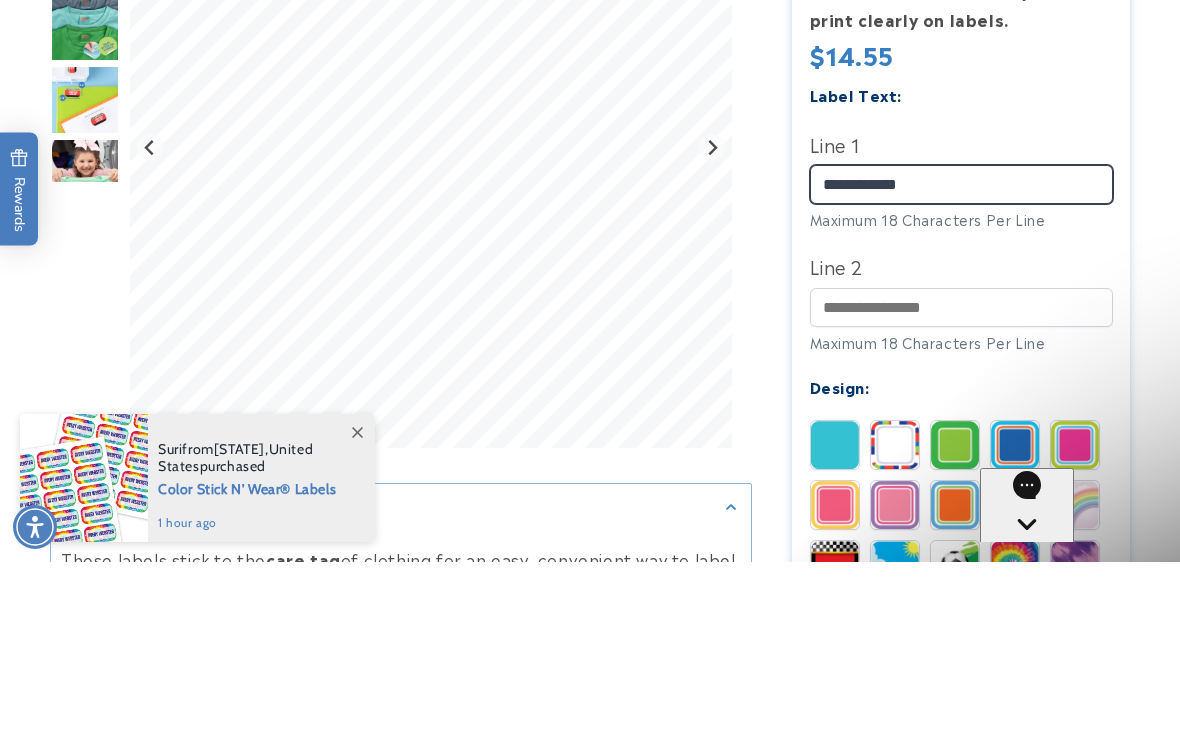 scroll, scrollTop: 0, scrollLeft: 0, axis: both 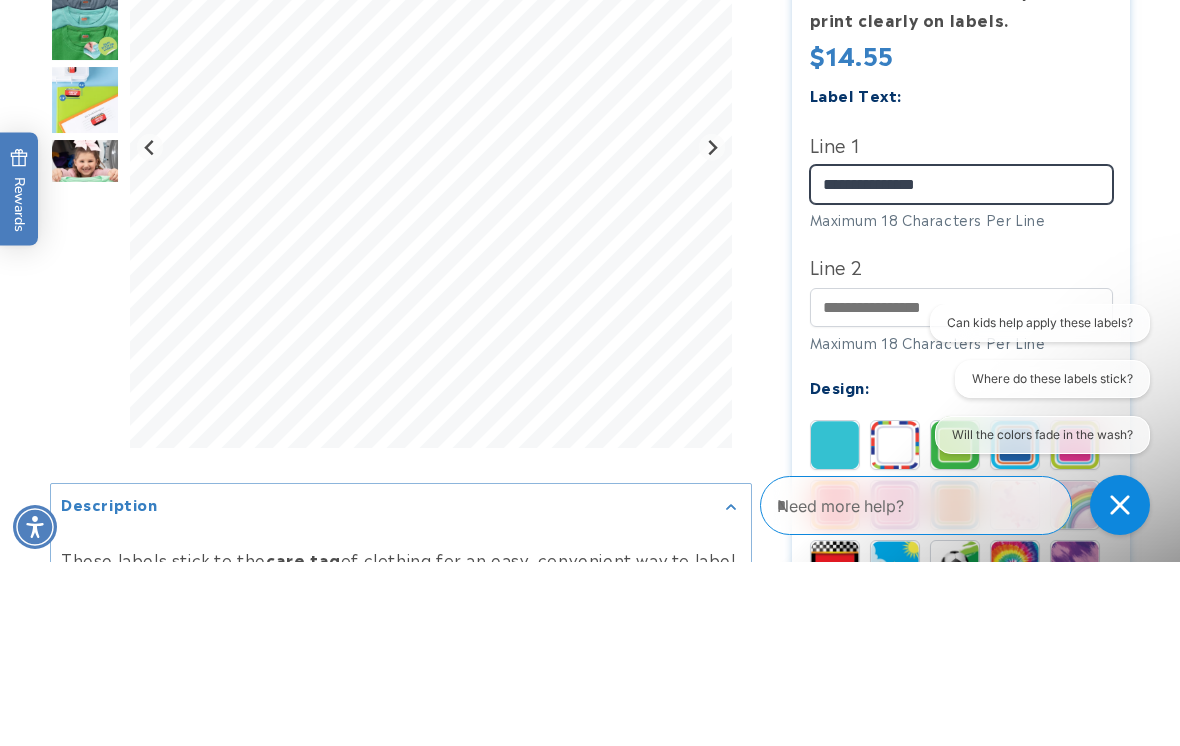 type on "**********" 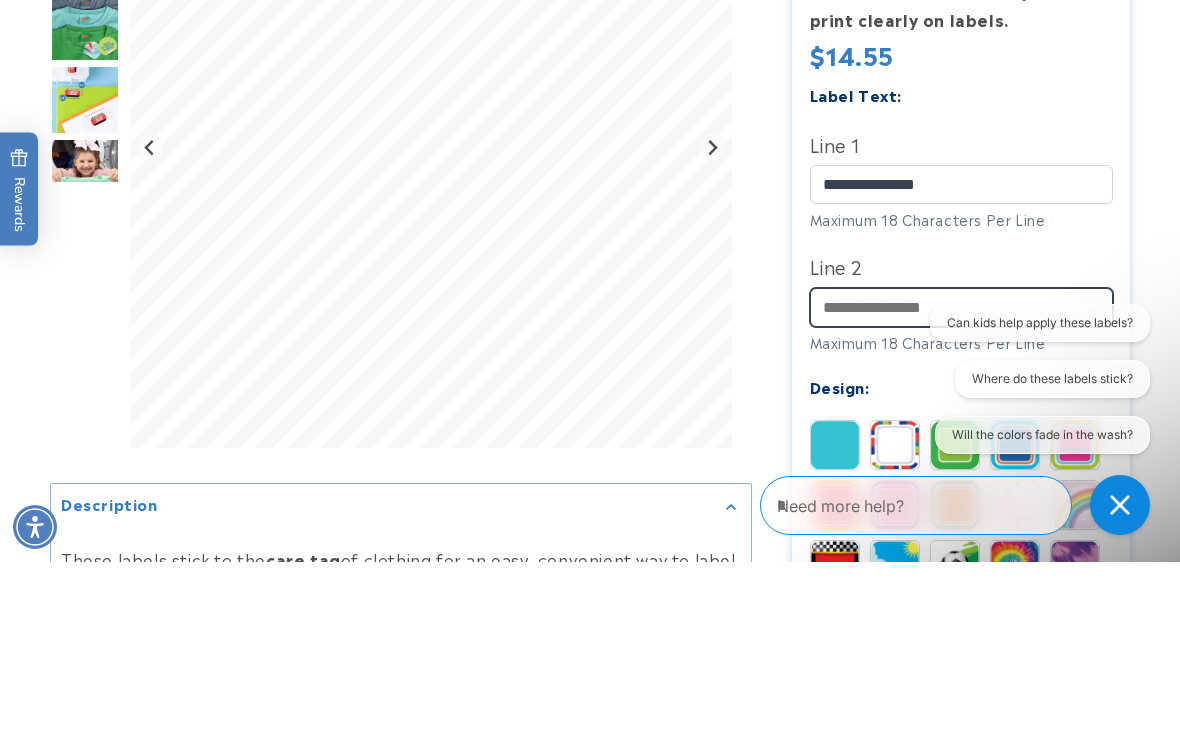 click on "Line 2" at bounding box center [961, 491] 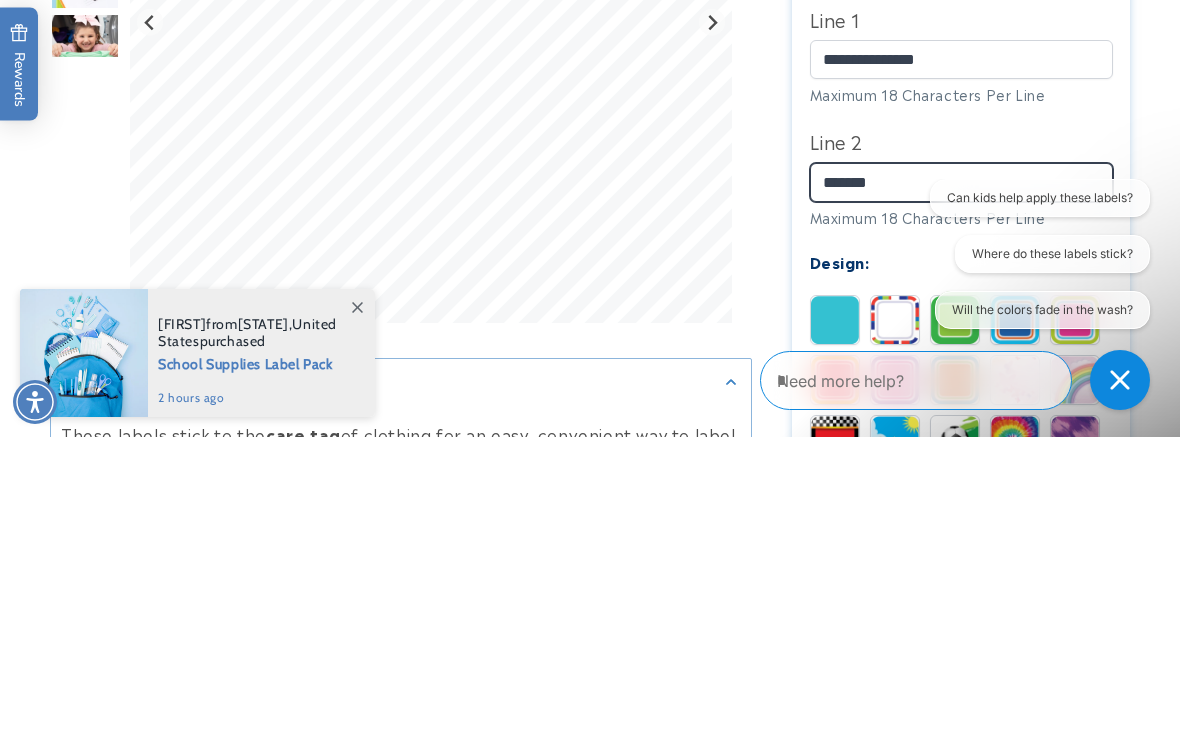type on "********" 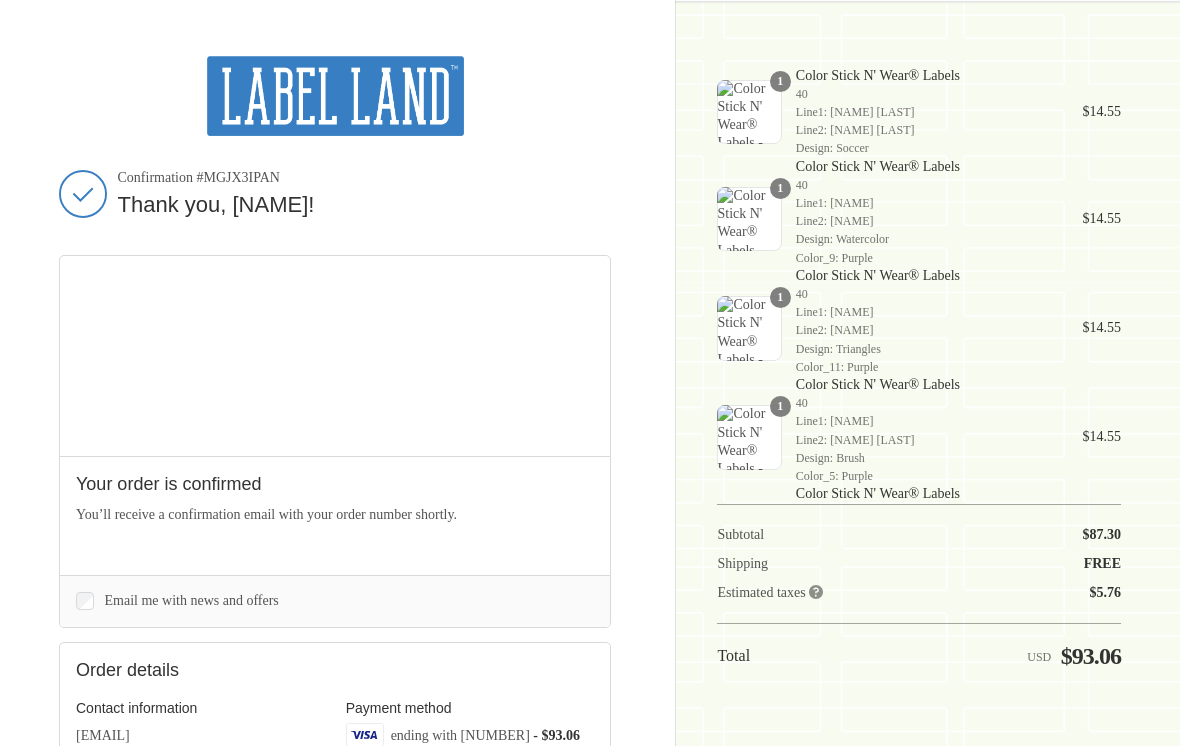 scroll, scrollTop: 0, scrollLeft: 0, axis: both 